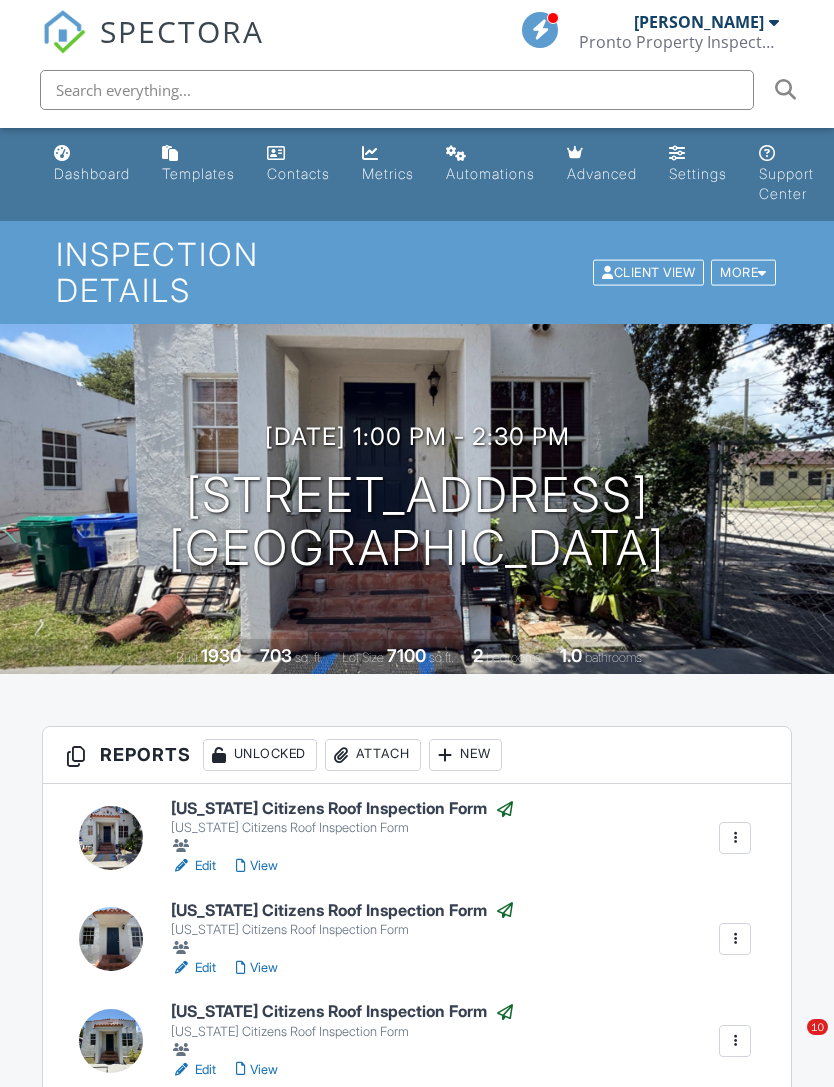 scroll, scrollTop: 64, scrollLeft: 0, axis: vertical 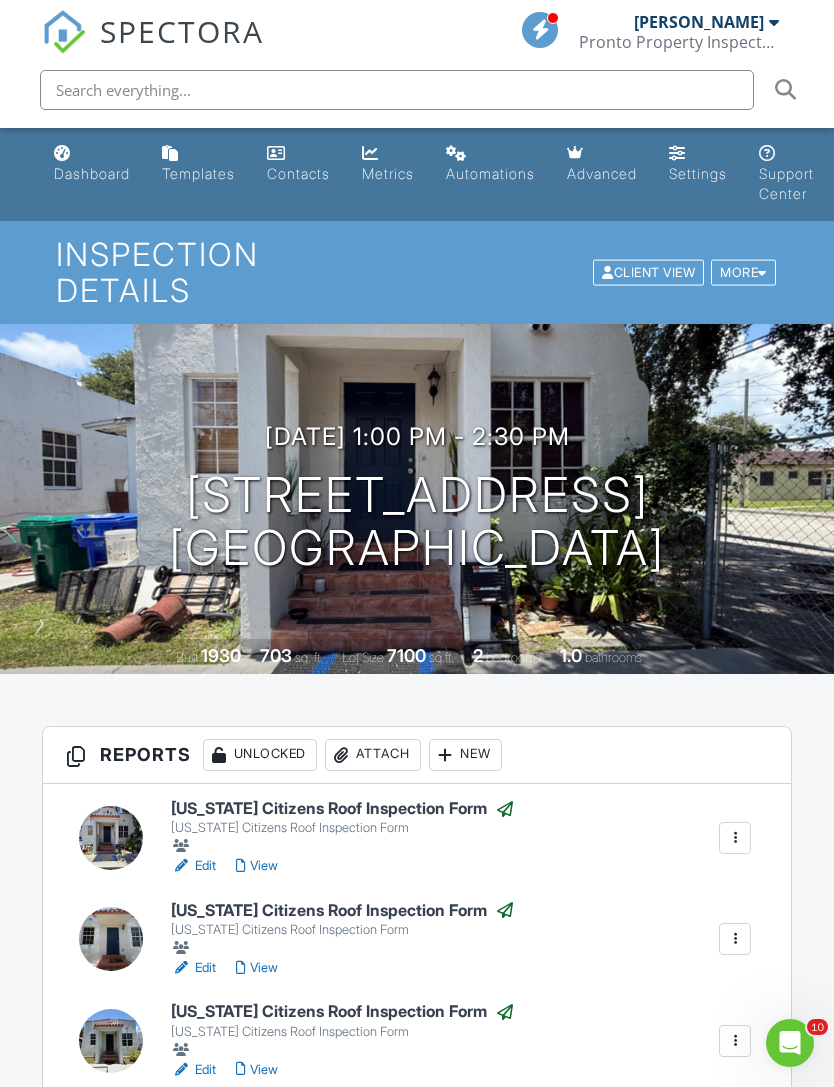 click on "[PERSON_NAME]" at bounding box center (706, 22) 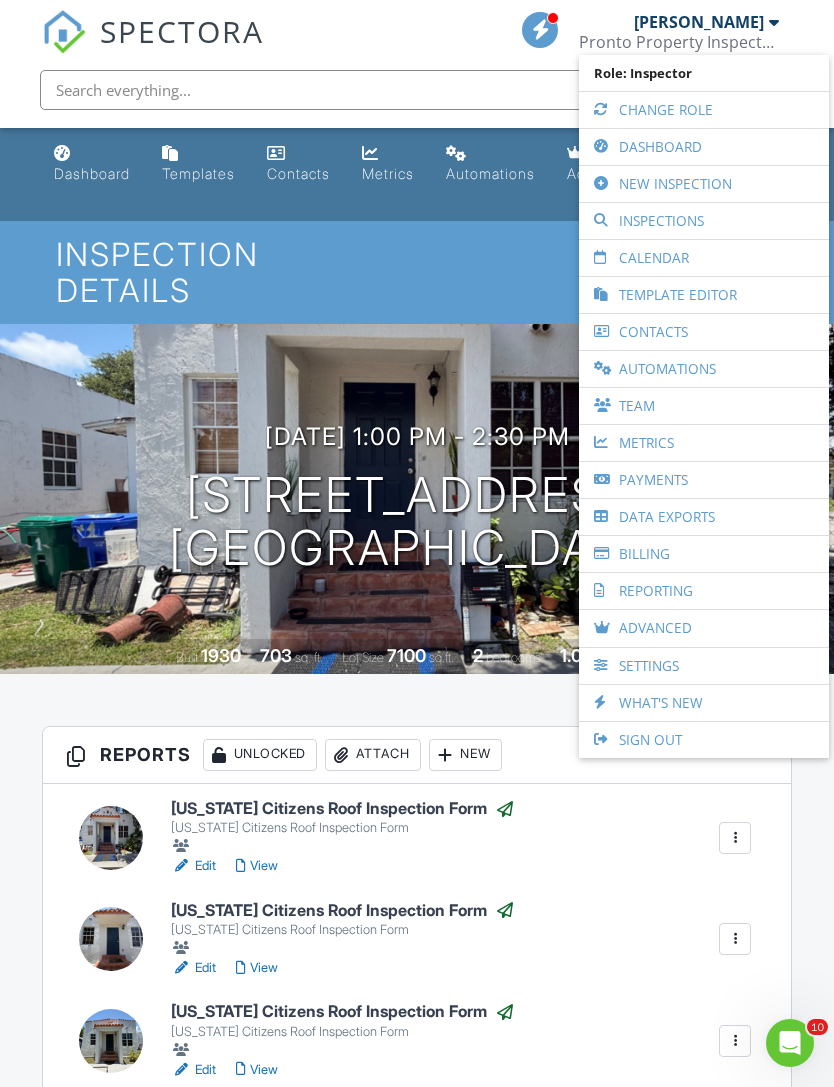 click on "New Inspection" at bounding box center [704, 184] 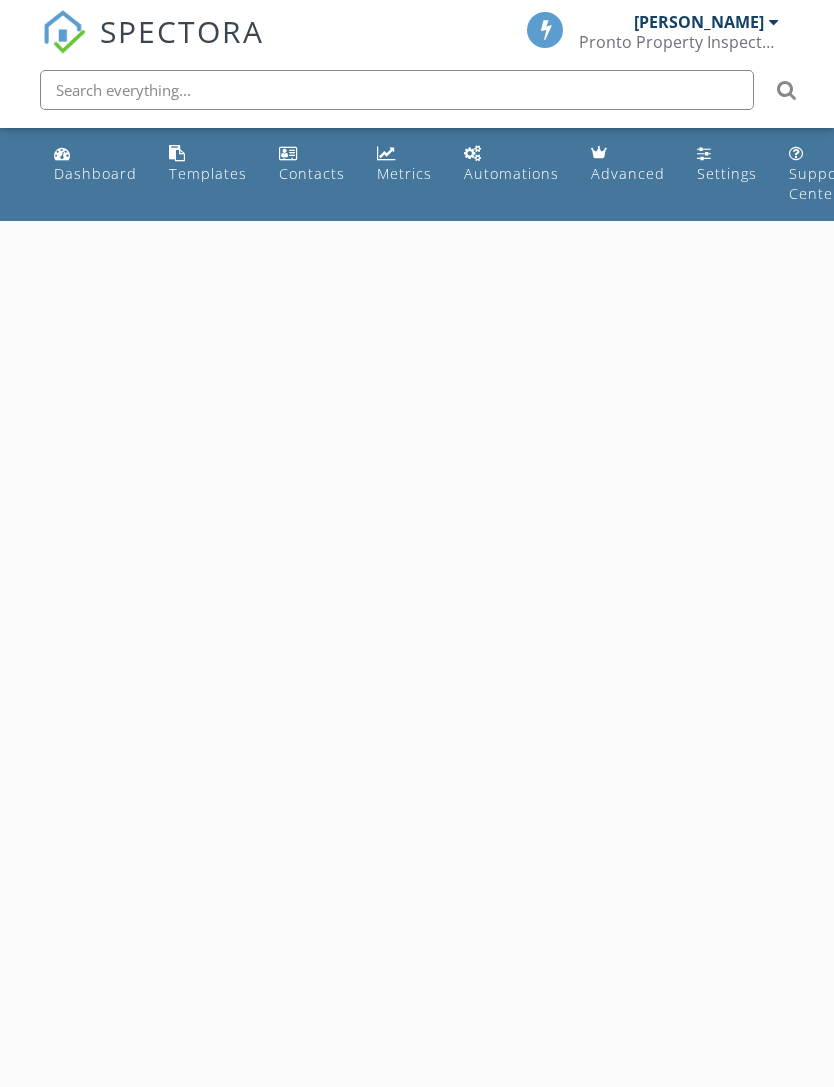 scroll, scrollTop: 0, scrollLeft: 0, axis: both 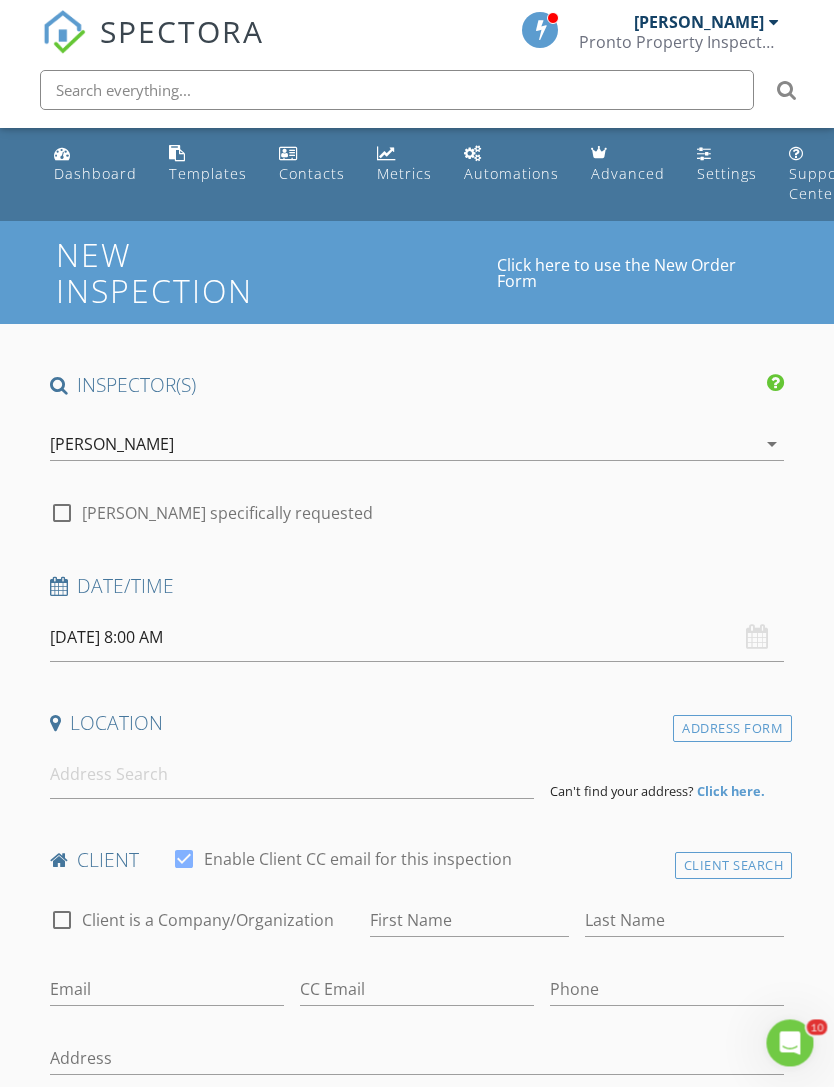 click on "Pronto Property Inspectors" at bounding box center (679, 42) 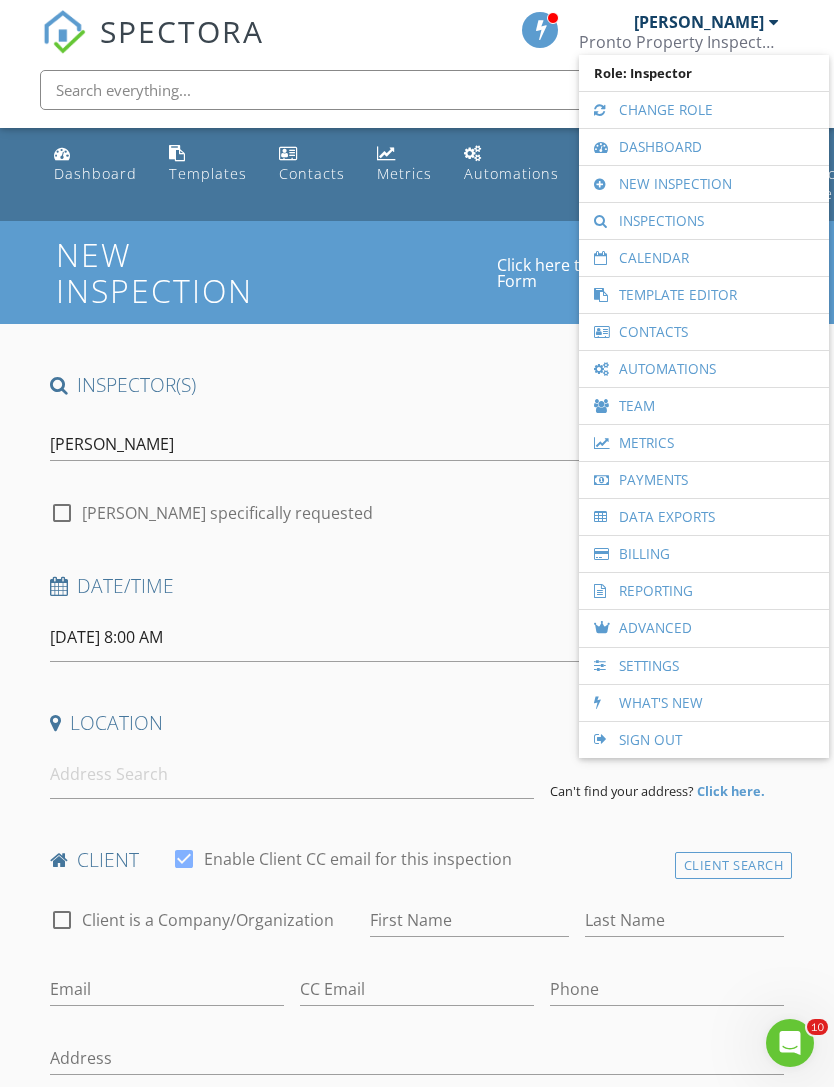 click on "New Inspection" at bounding box center [704, 184] 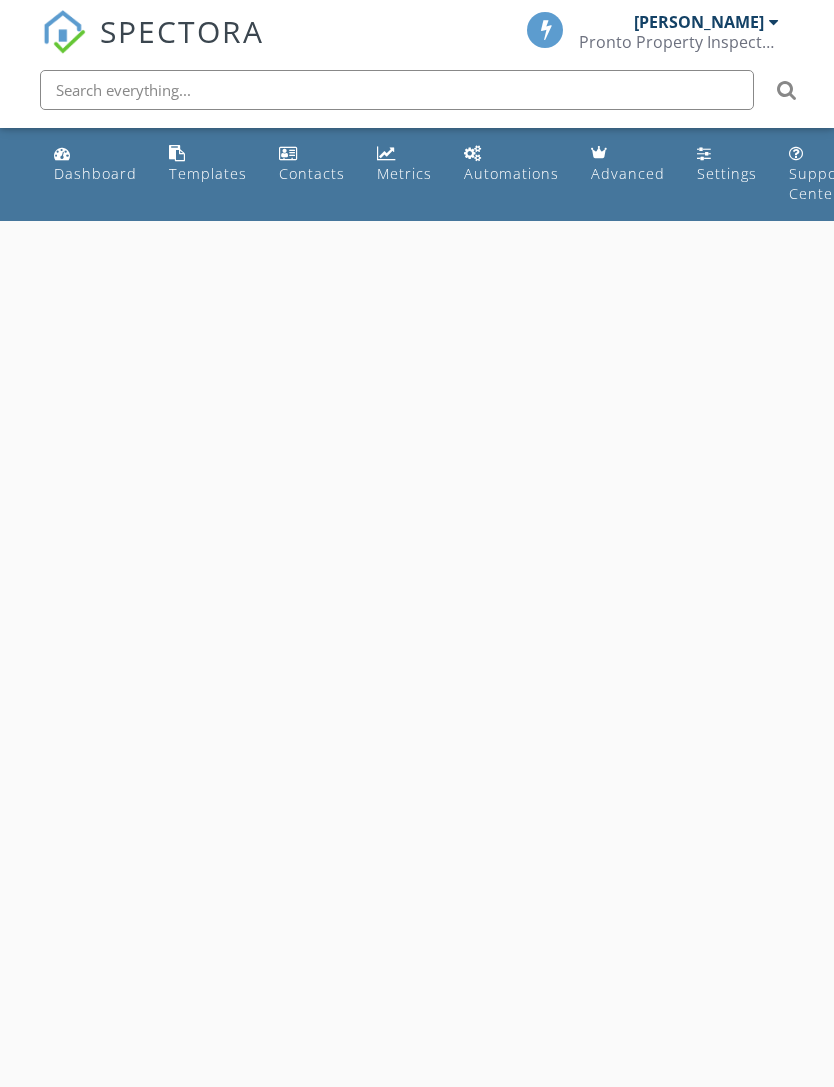 scroll, scrollTop: 0, scrollLeft: 0, axis: both 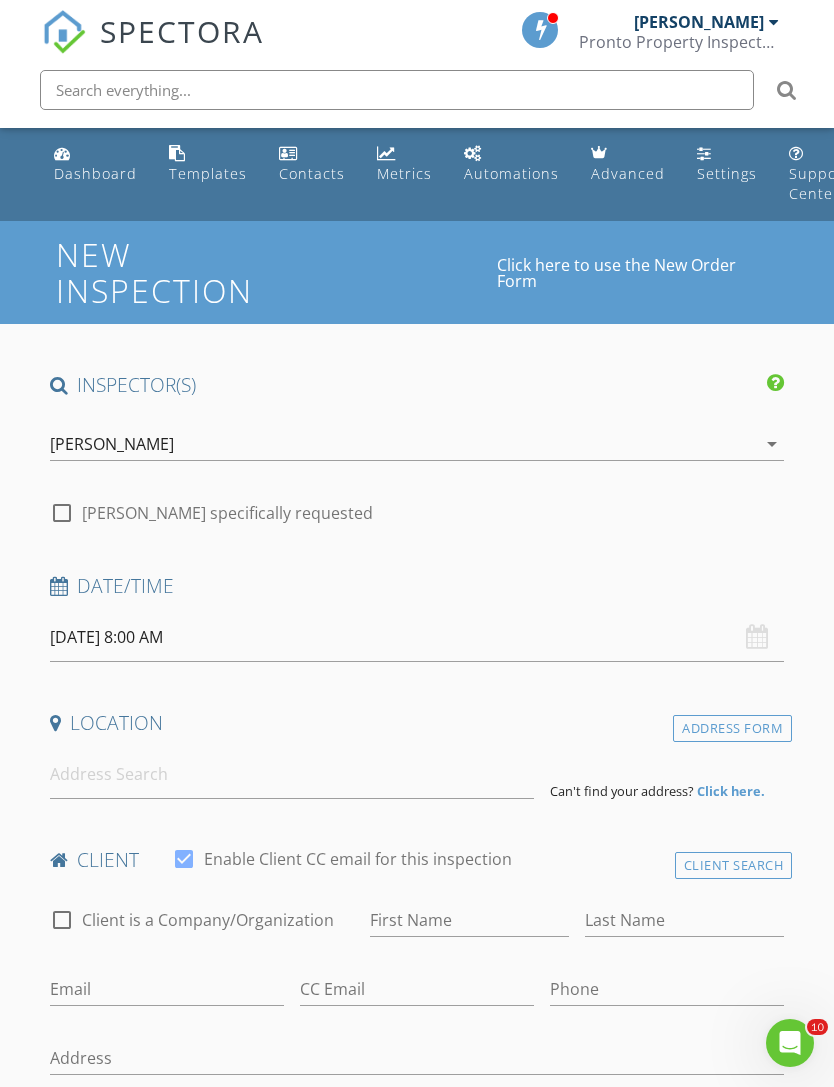 click on "[DATE] 8:00 AM" at bounding box center [417, 637] 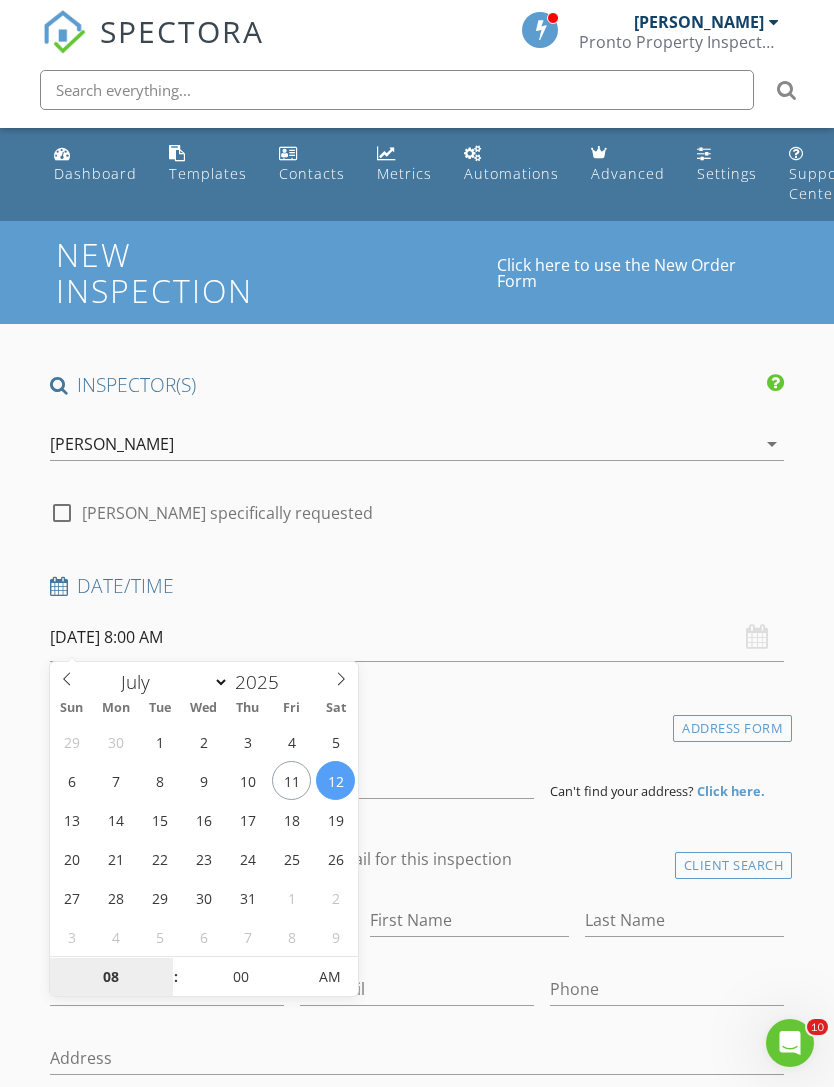 type on "07/11/2025 8:00 AM" 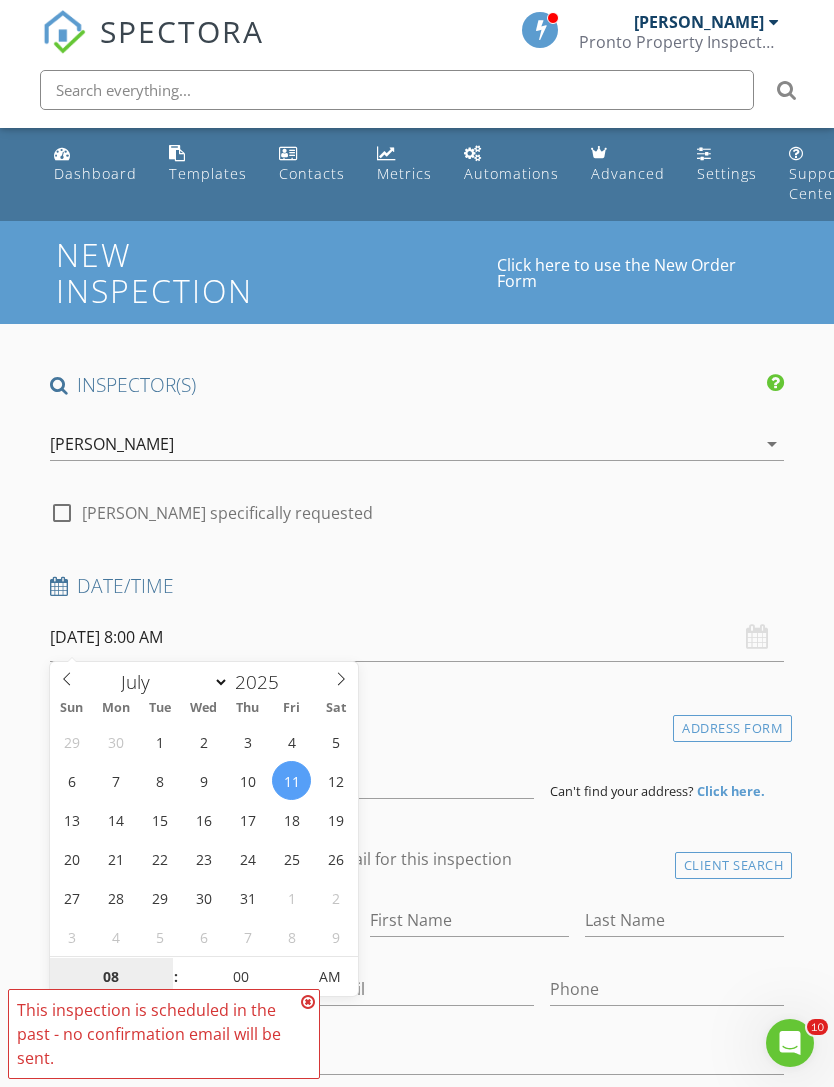 scroll, scrollTop: 264, scrollLeft: 0, axis: vertical 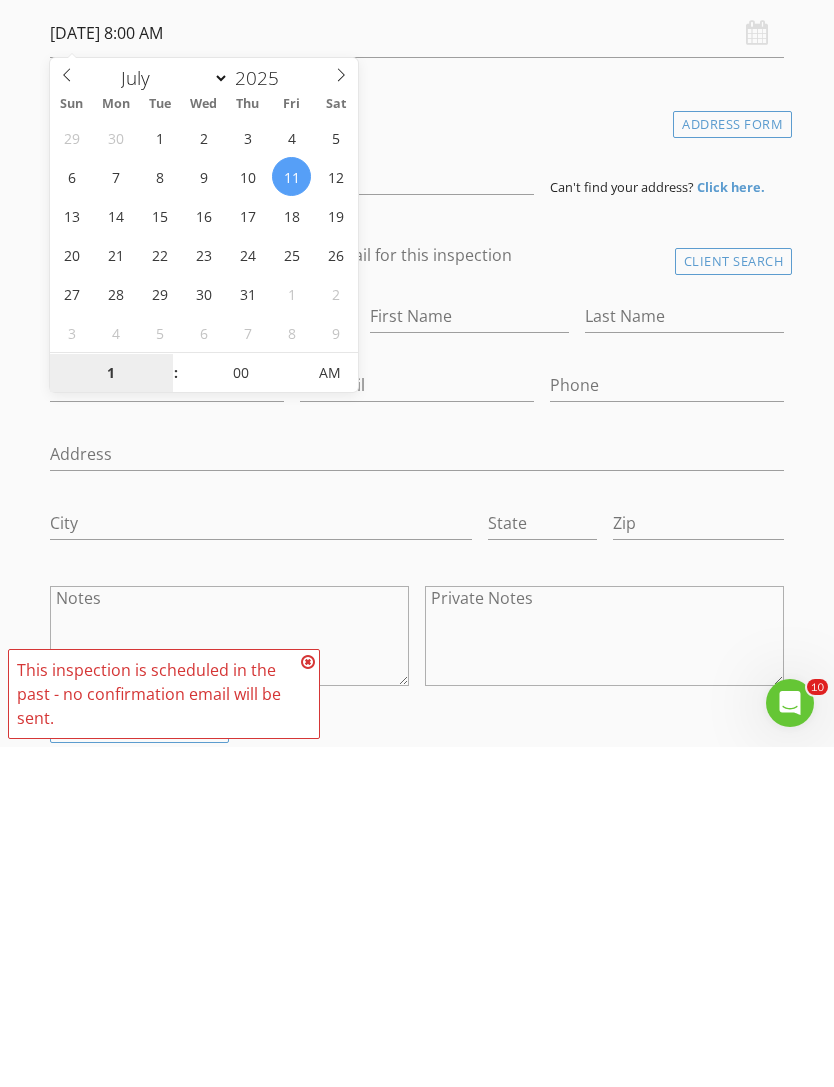 type on "11" 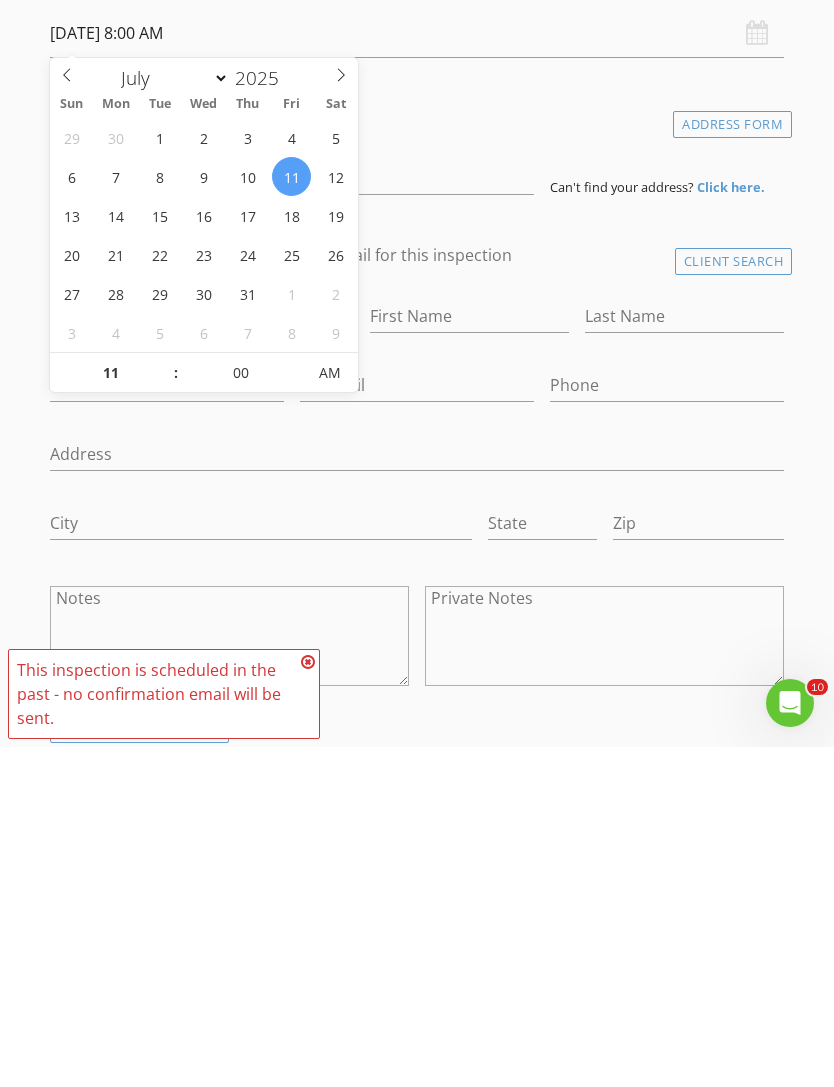 type on "07/11/2025 11:00 AM" 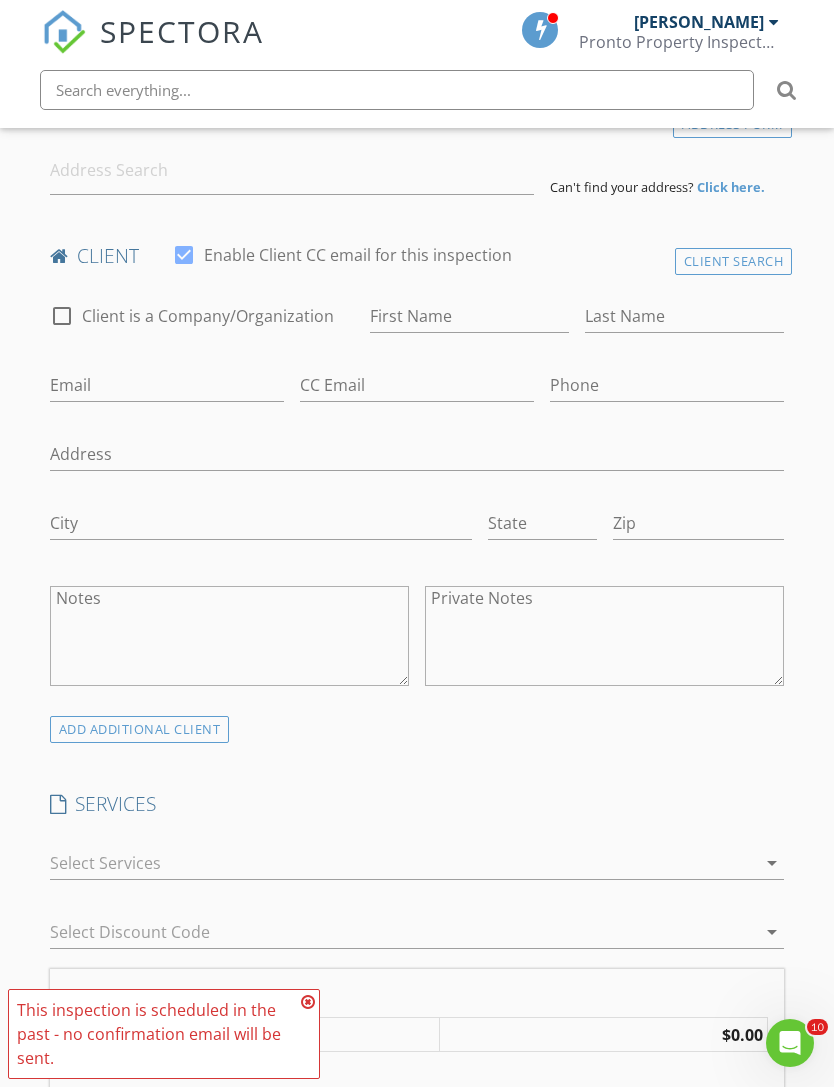 click on "New Inspection
Click here to use the New Order Form
INSPECTOR(S)
check_box   Jean Carlos Espejo   PRIMARY   Jean Carlos Espejo arrow_drop_down   check_box_outline_blank Jean Carlos Espejo specifically requested
Date/Time
07/11/2025 11:00 AM
Location
Address Form       Can't find your address?   Click here.
client
check_box Enable Client CC email for this inspection   Client Search     check_box_outline_blank Client is a Company/Organization     First Name   Last Name   Email   CC Email   Phone   Address   City   State   Zip       Notes   Private Notes
ADD ADDITIONAL client
SERVICES
check_box_outline_blank   General, Wind Mitigation & 4 Point   General Home Inspection, Wind Mitigation and 4 Point Insurance Inspection check_box_outline_blank           General Home" at bounding box center (417, 1184) 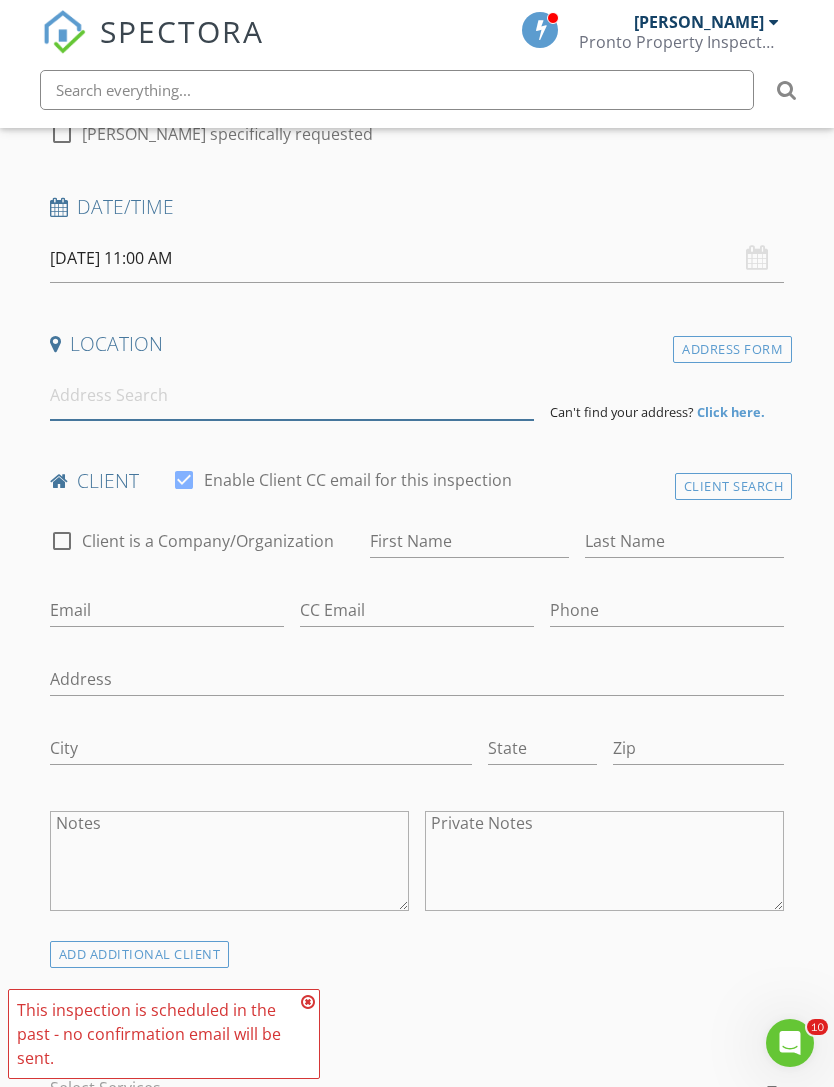 click at bounding box center (292, 395) 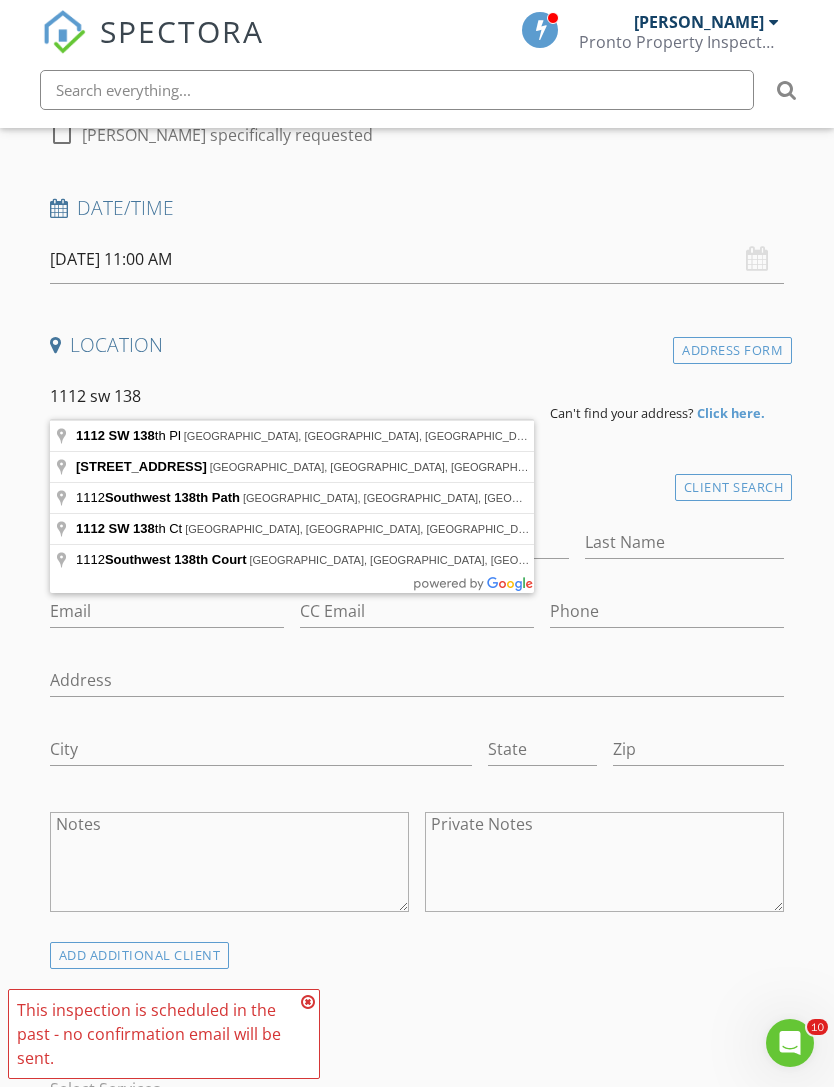 type on "1112 SW 138th Pl, Miami, FL, USA" 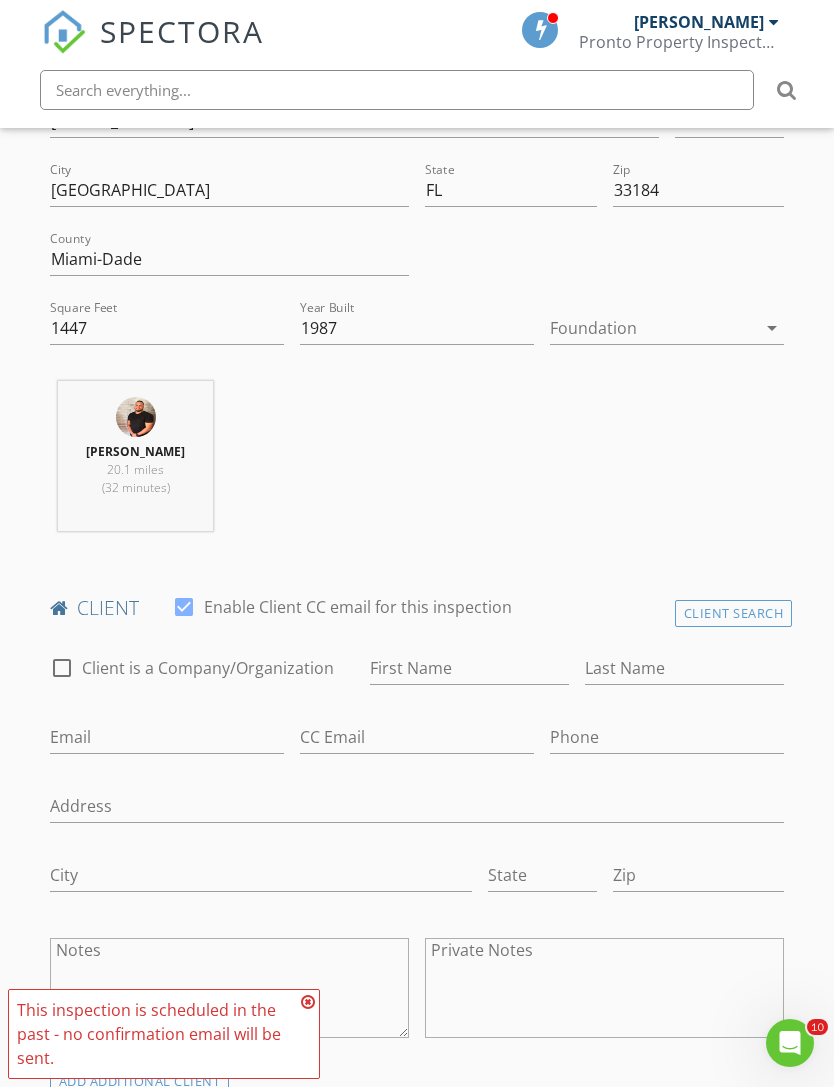 scroll, scrollTop: 719, scrollLeft: 0, axis: vertical 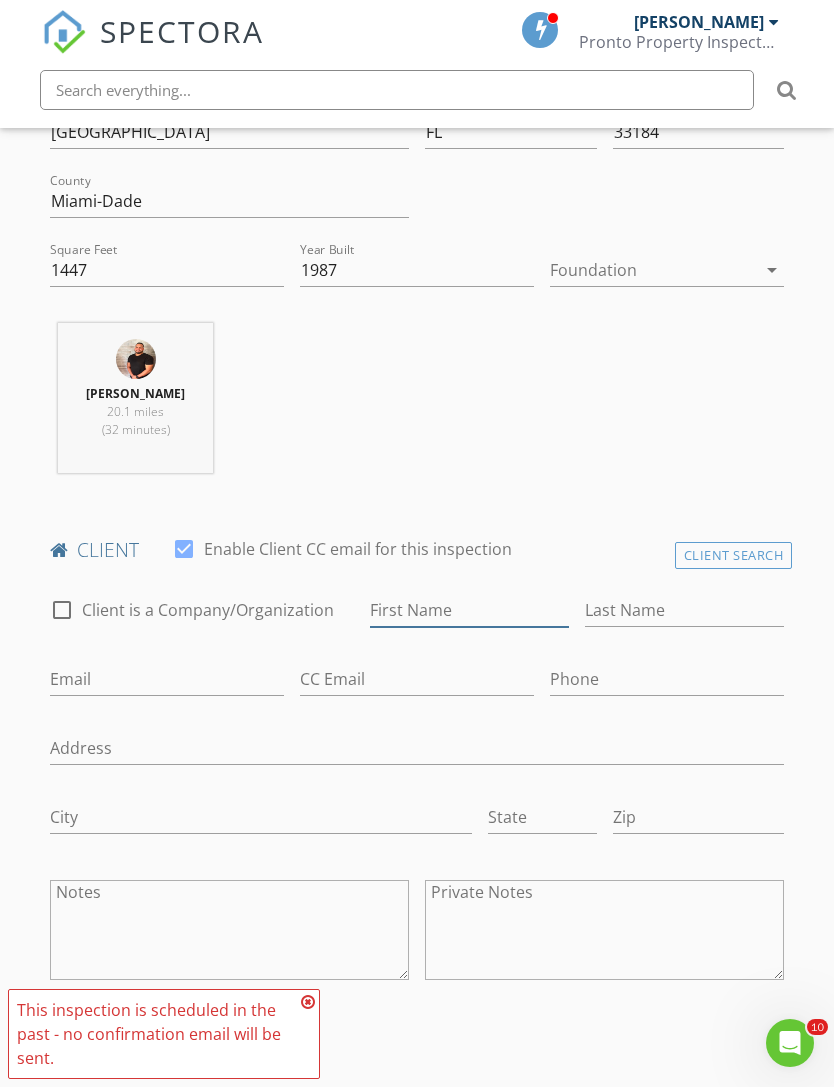 click on "First Name" at bounding box center (469, 610) 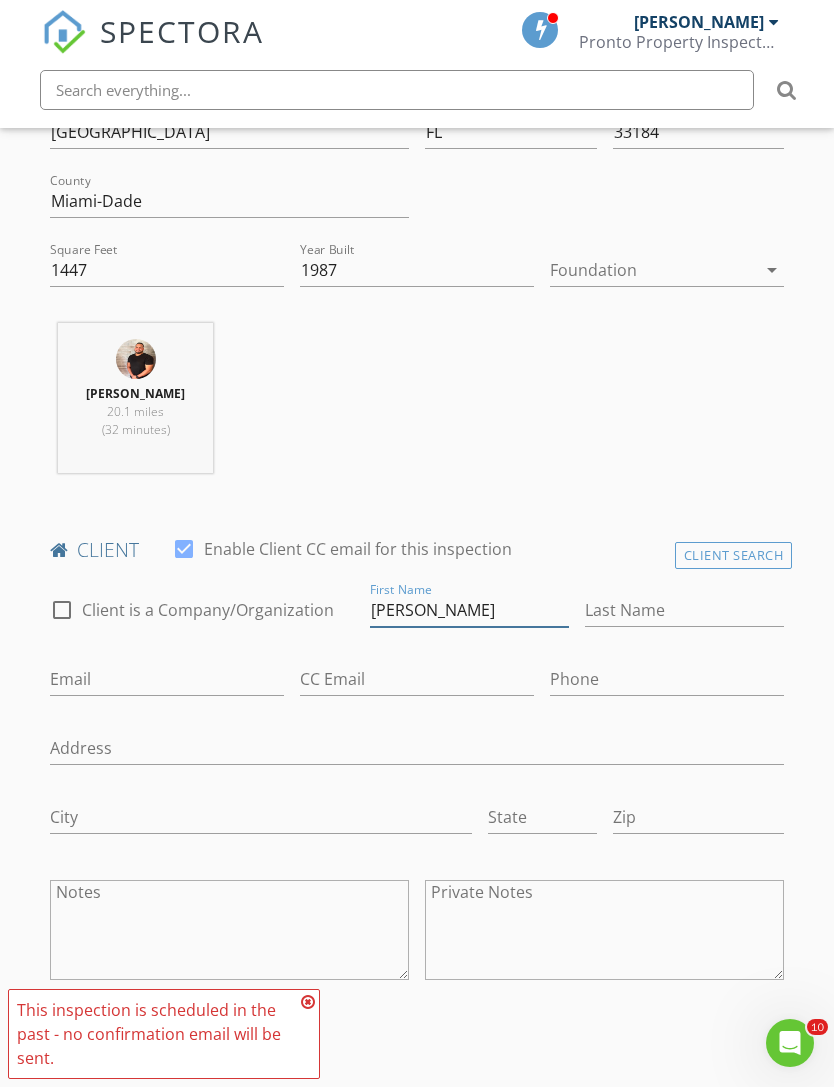 type on "Carlos" 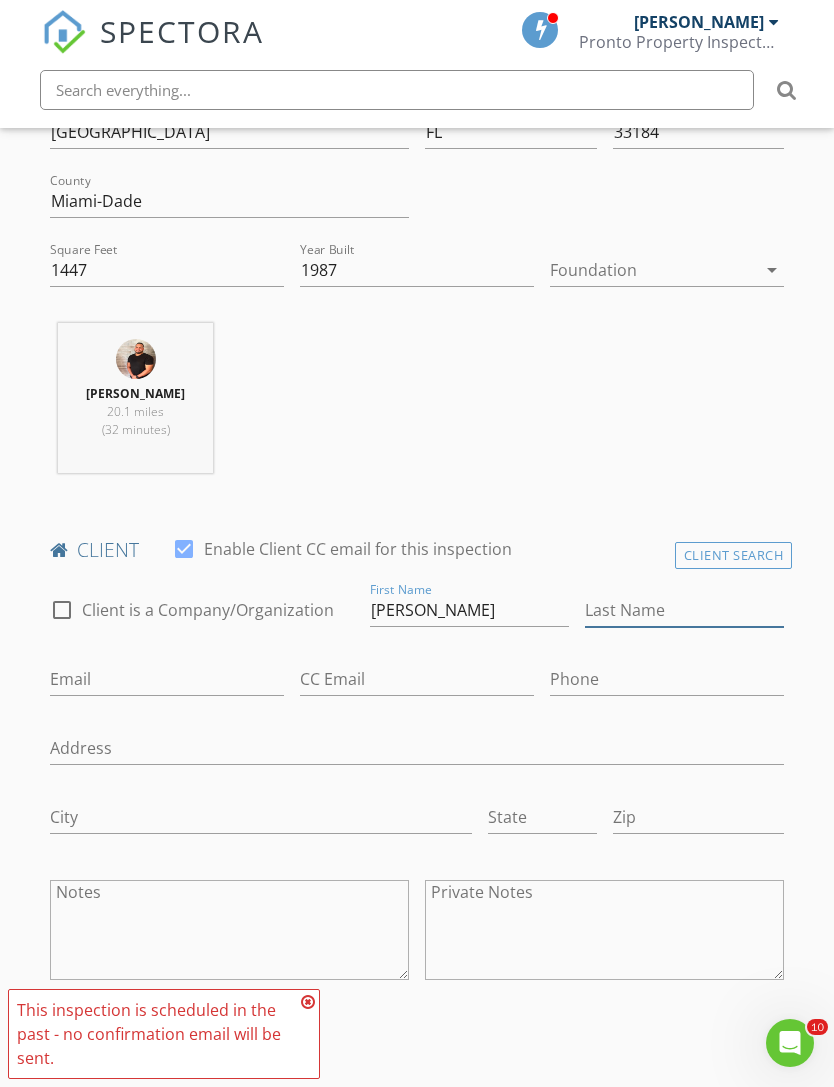 click on "Last Name" at bounding box center [684, 610] 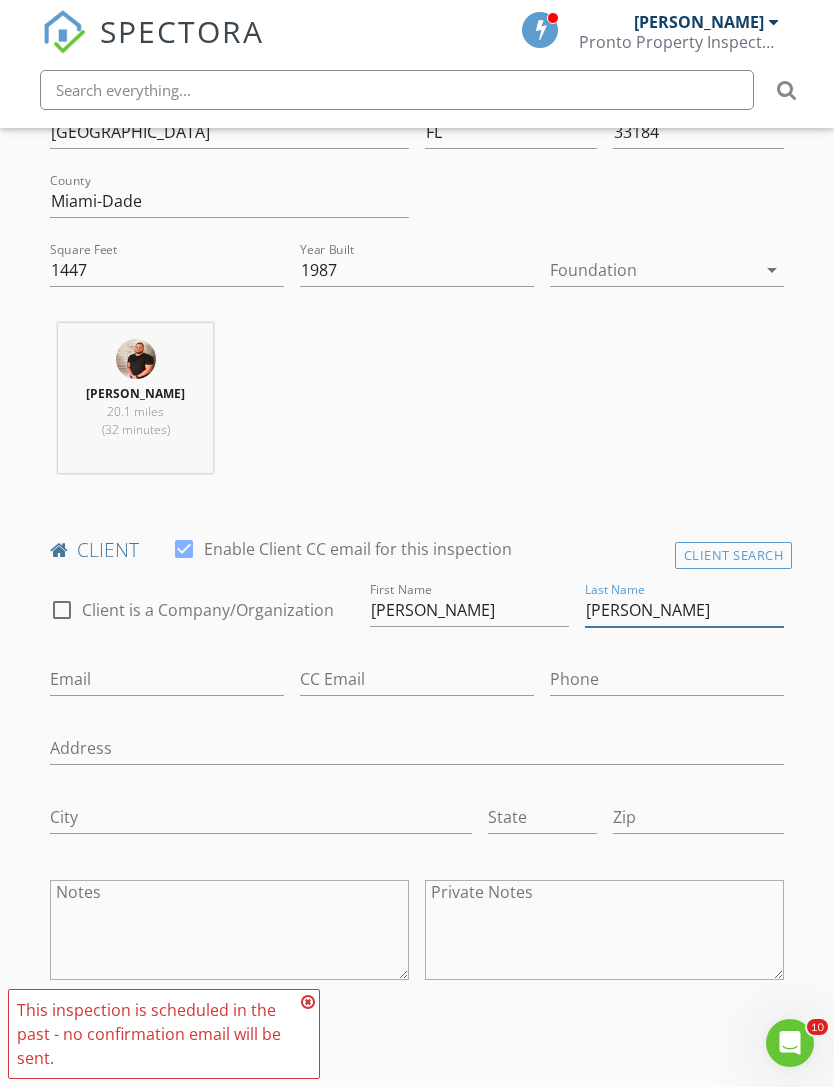type on "Aragon" 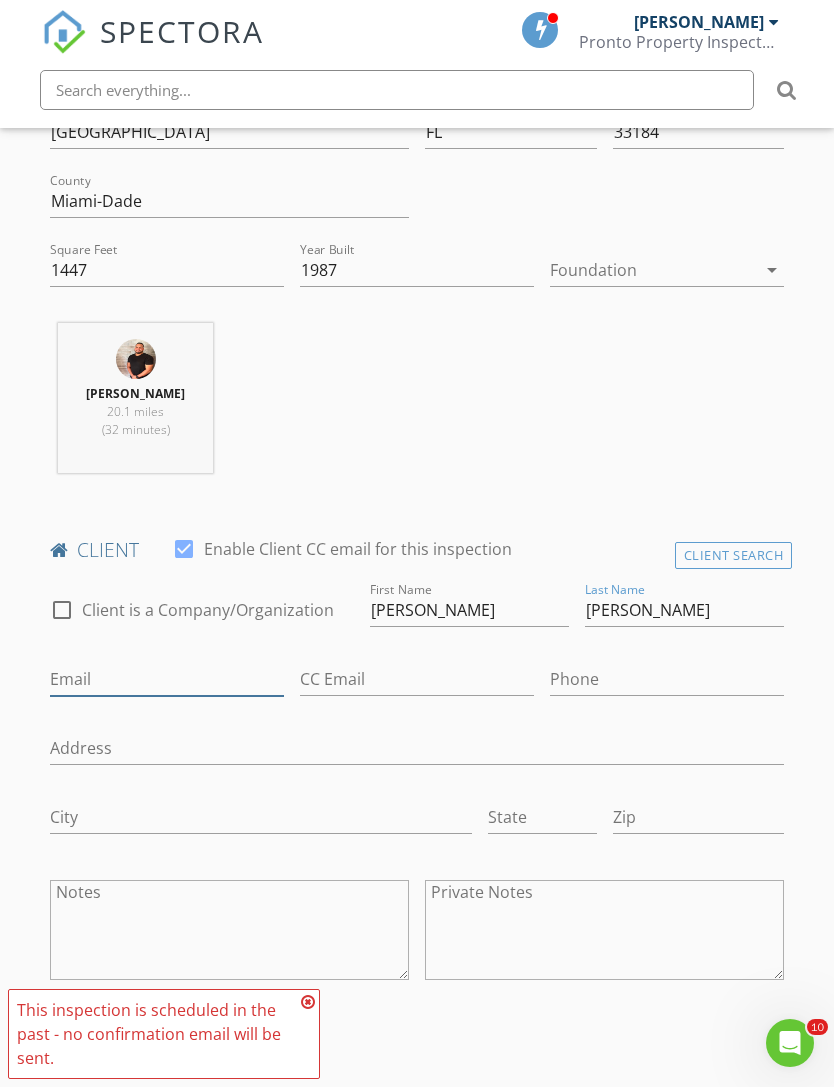click on "Email" at bounding box center [167, 679] 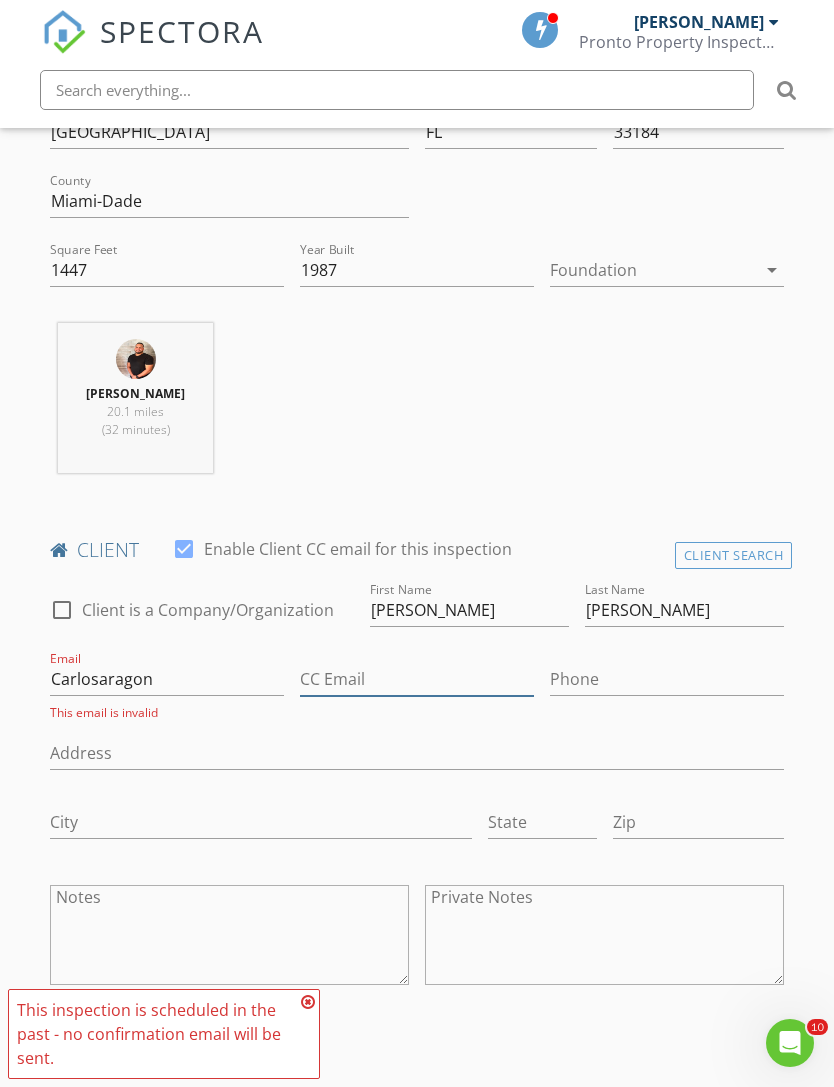 click on "CC Email" at bounding box center (417, 679) 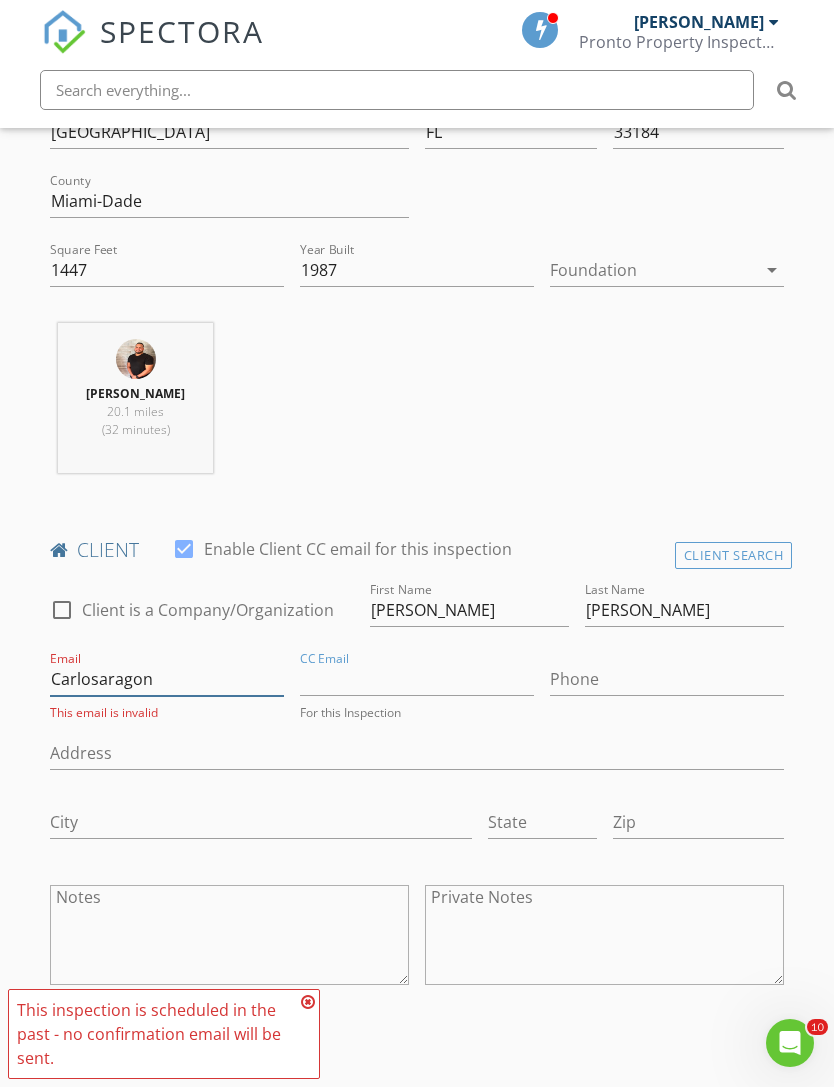 click on "Carlosaragon" at bounding box center (167, 679) 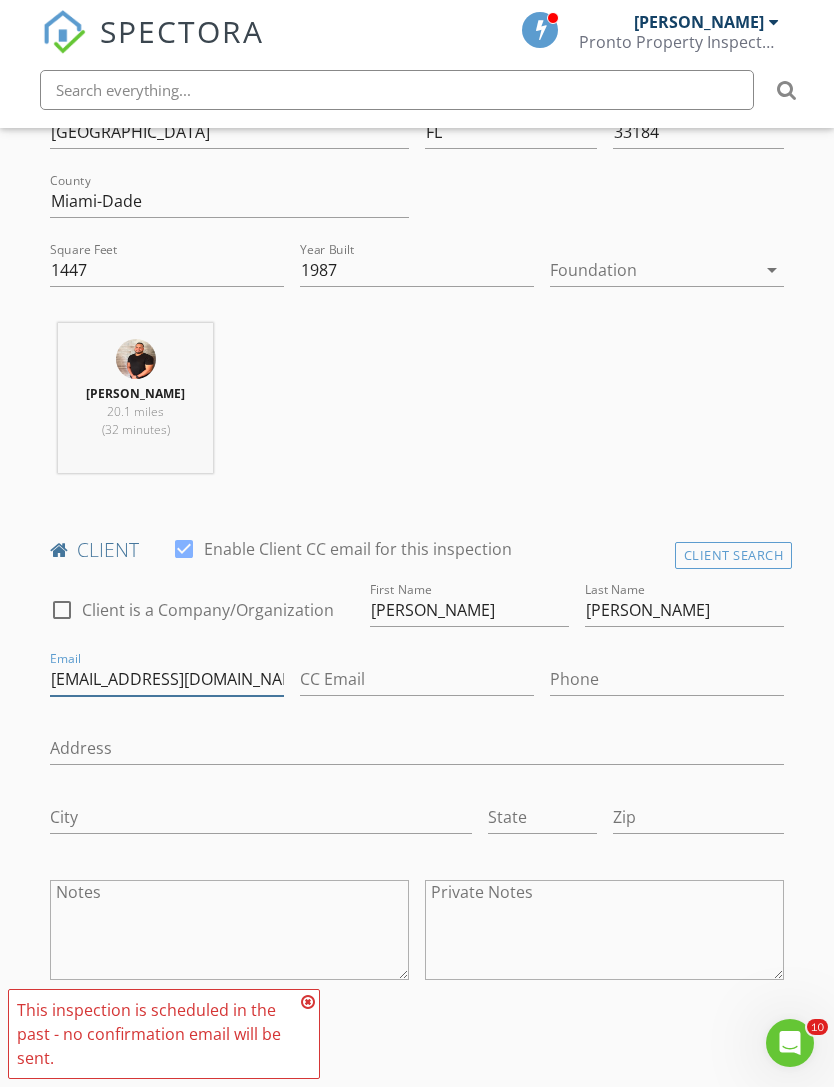 type on "Carlosaragon@yahoo.com" 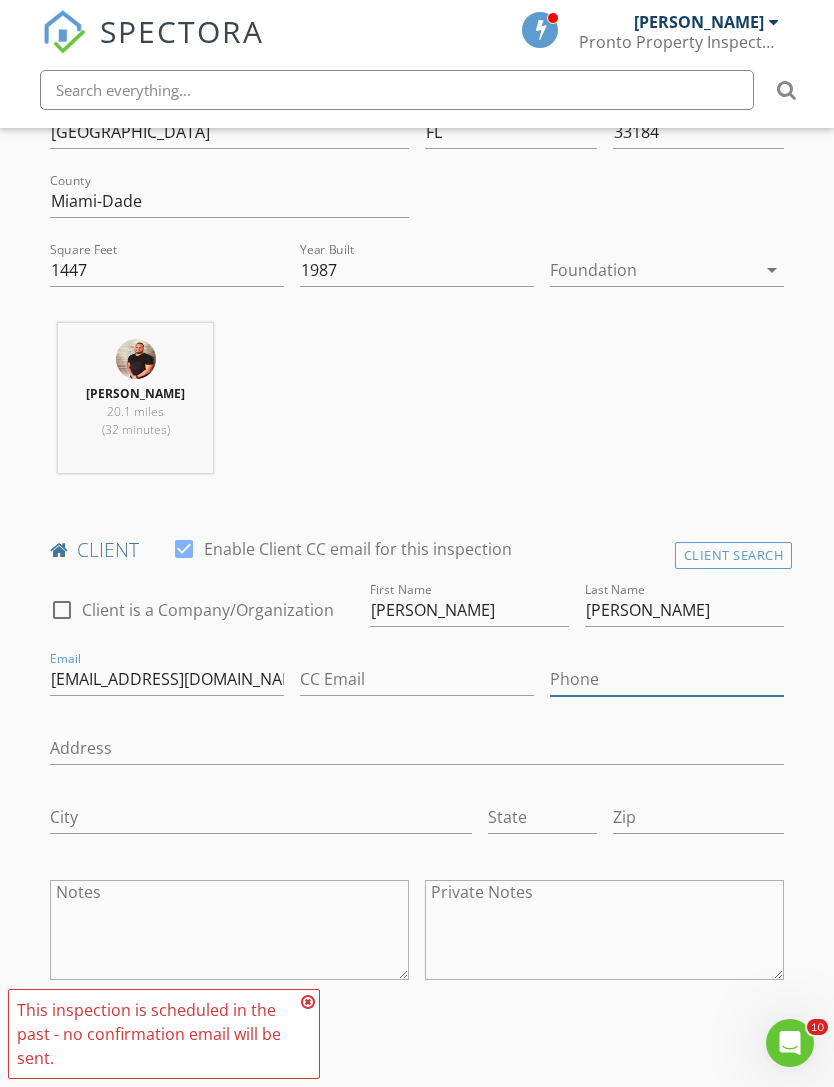 click on "Phone" at bounding box center [667, 679] 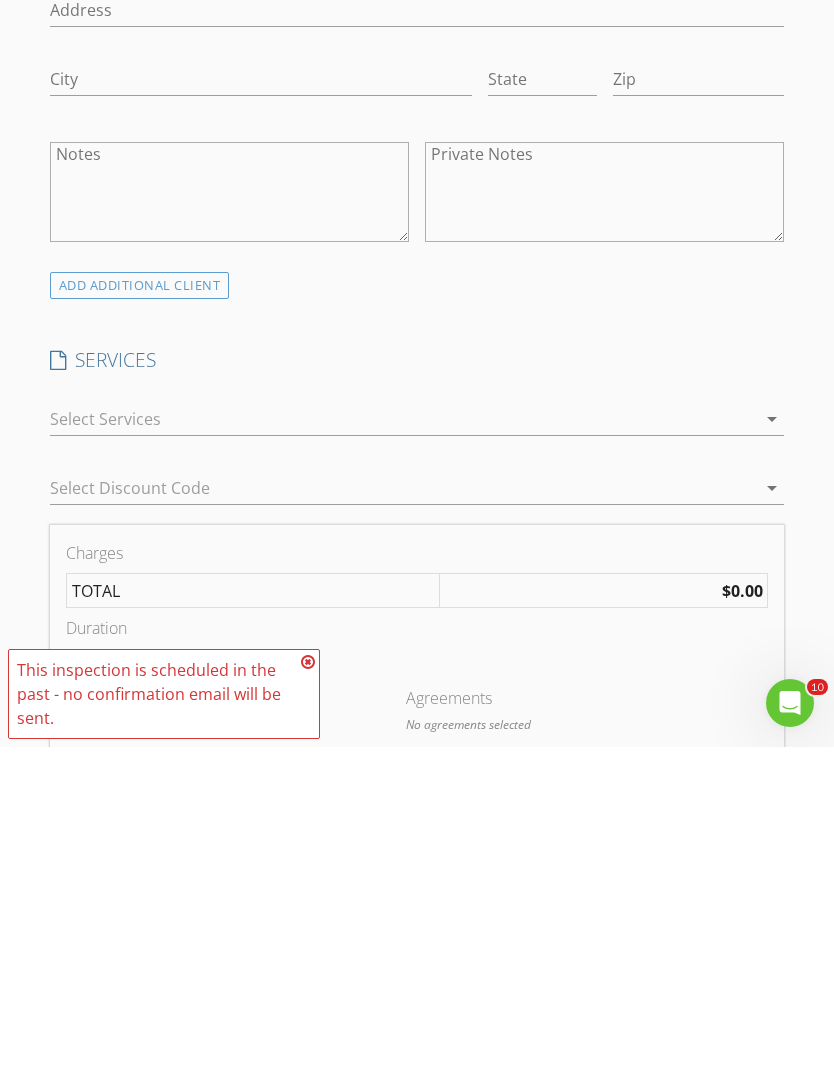 type on "786-223-4293" 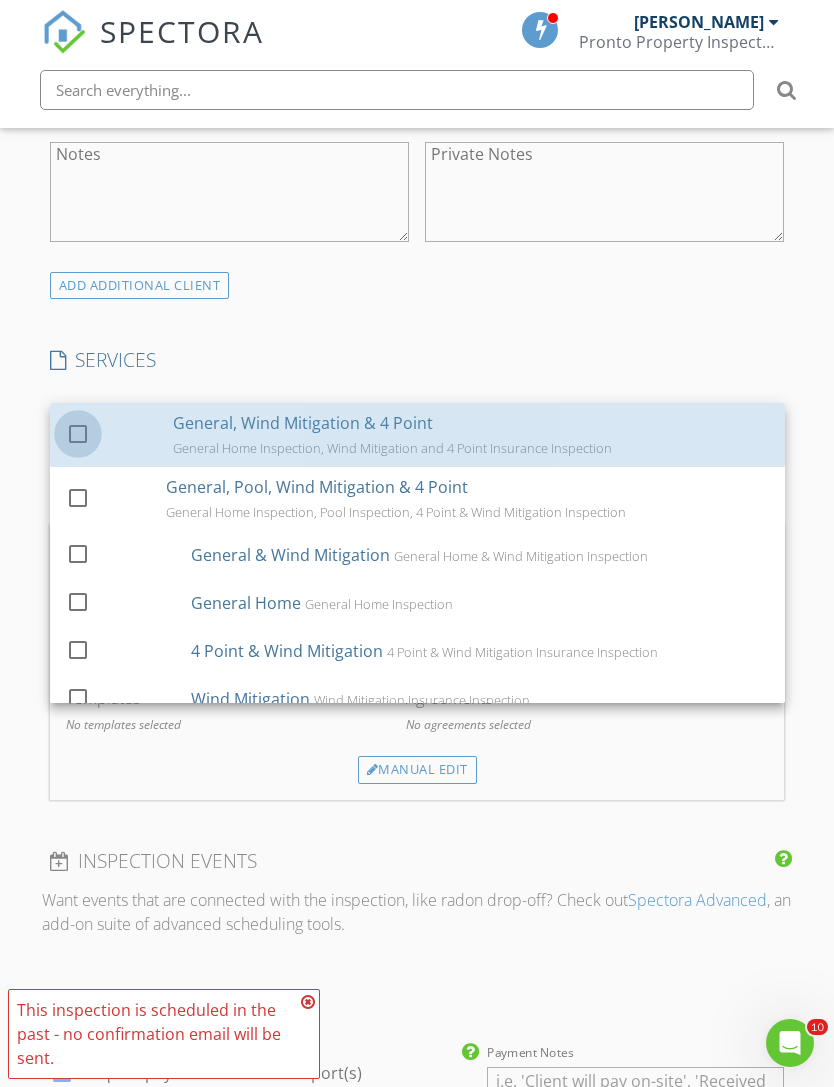 click at bounding box center [78, 433] 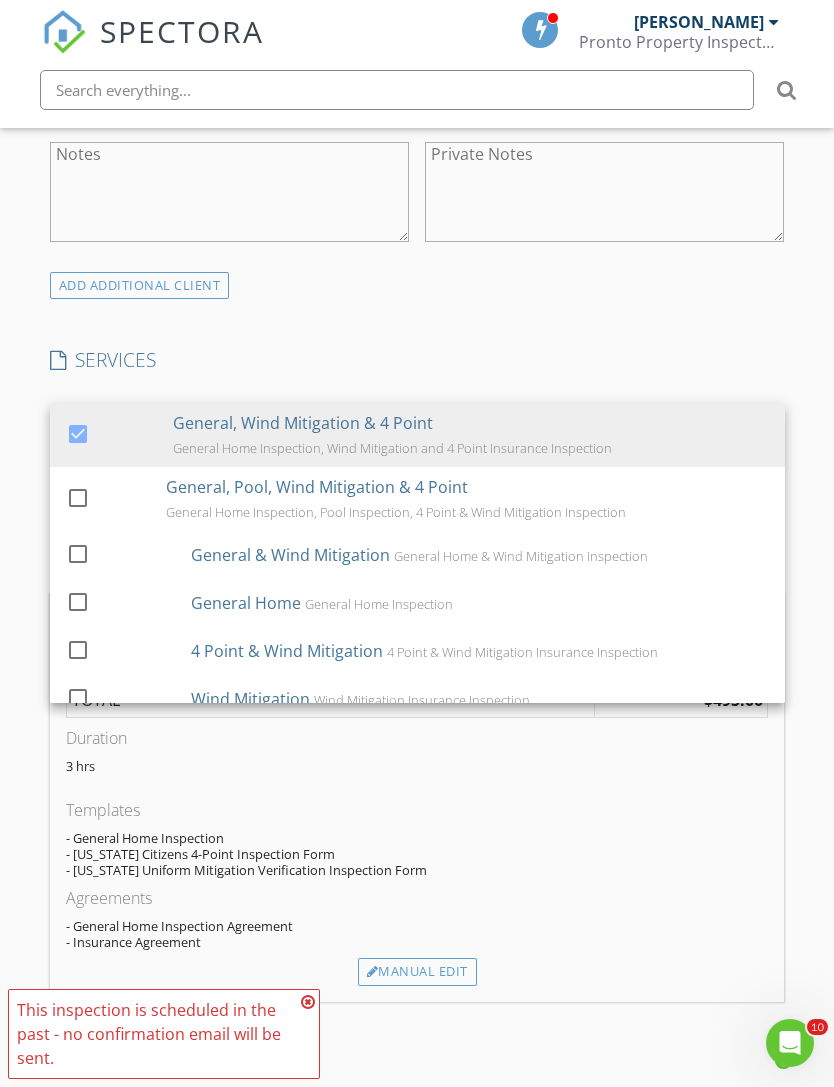 click on "New Inspection
Click here to use the New Order Form
INSPECTOR(S)
check_box   Jean Carlos Espejo   PRIMARY   Jean Carlos Espejo arrow_drop_down   check_box_outline_blank Jean Carlos Espejo specifically requested
Date/Time
07/11/2025 11:00 AM
Location
Address Search       Address 1112 SW 138th Pl   Unit   City Miami   State FL   Zip 33184   County Miami-Dade     Square Feet 1447   Year Built 1987   Foundation arrow_drop_down     Jean Carlos Espejo     20.1 miles     (32 minutes)
client
check_box Enable Client CC email for this inspection   Client Search     check_box_outline_blank Client is a Company/Organization     First Name Carlos   Last Name Aragon   Email Carlosaragon@yahoo.com   CC Email   Phone 786-223-4293   Address   City   State   Zip       Notes   Private Notes
ADD ADDITIONAL client" at bounding box center (417, 636) 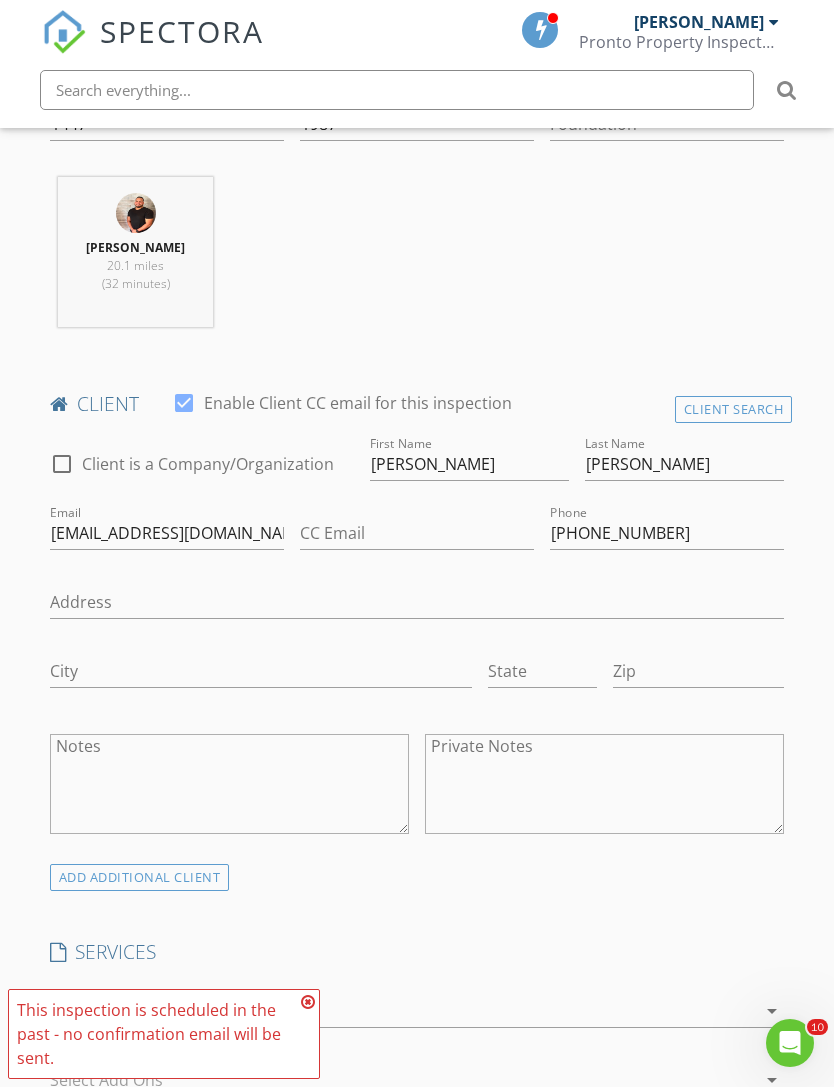 scroll, scrollTop: 866, scrollLeft: 0, axis: vertical 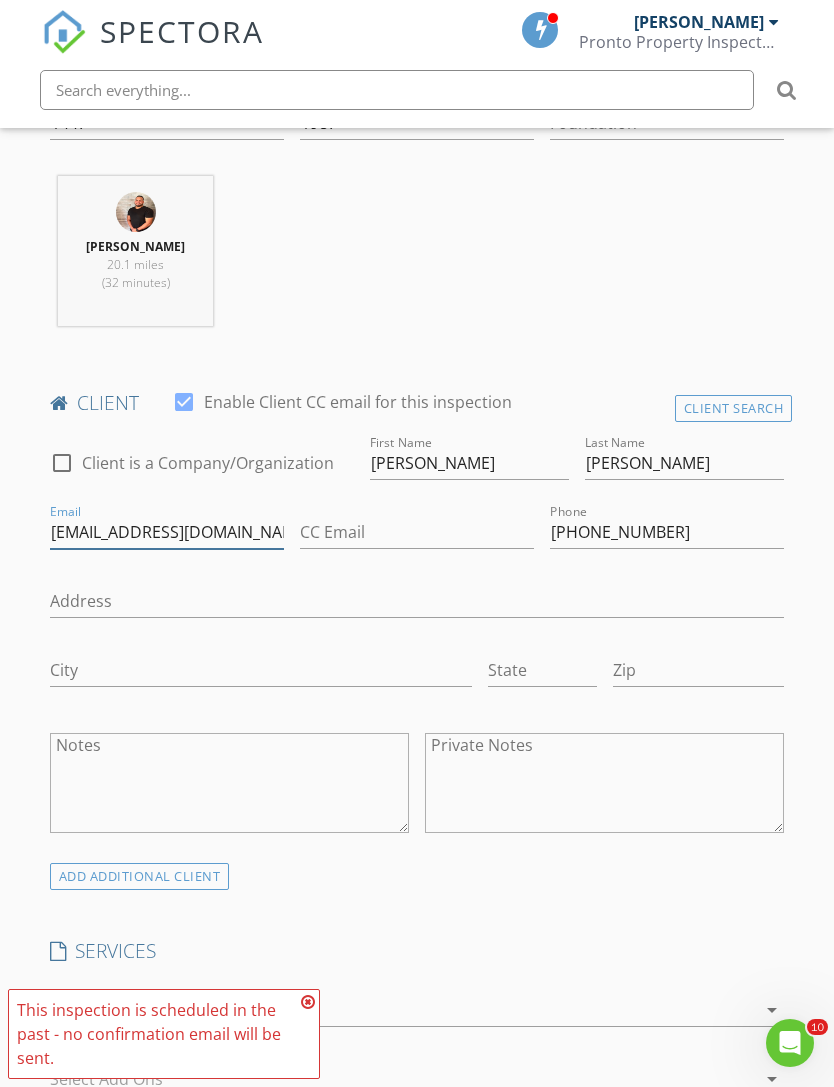 click on "Carlosaragon@yahoo.com" at bounding box center (167, 532) 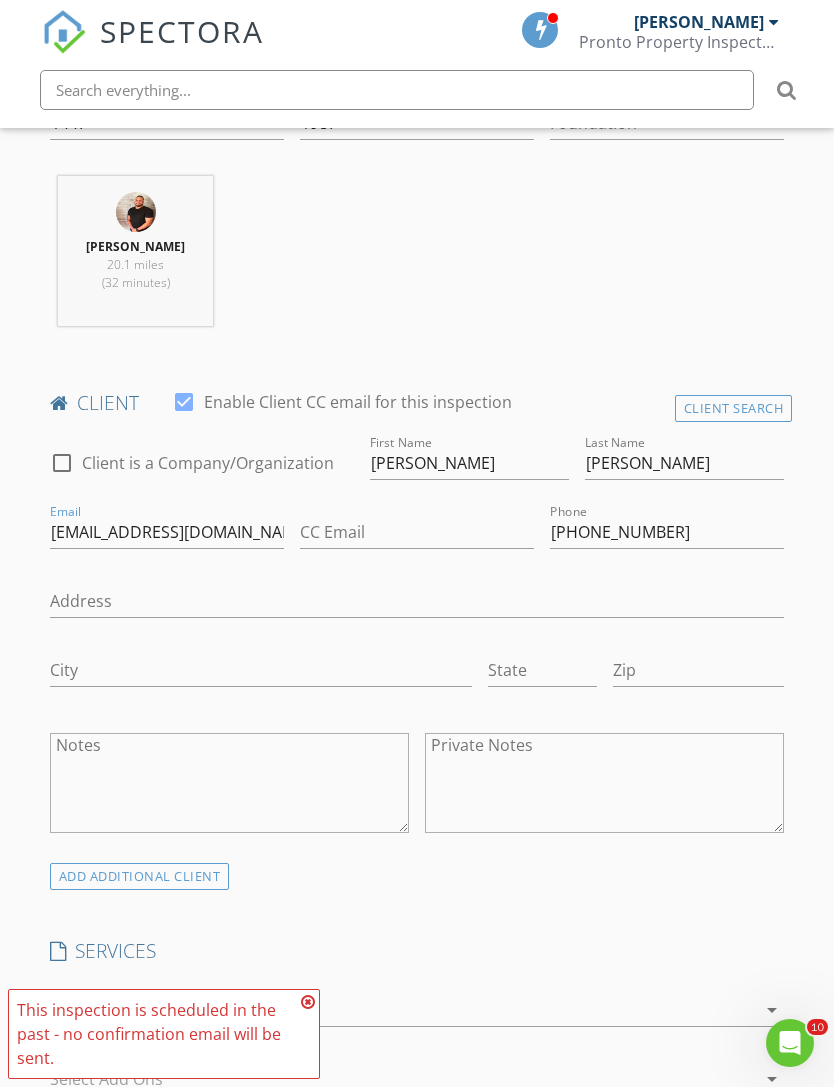 click on "New Inspection
Click here to use the New Order Form
INSPECTOR(S)
check_box   Jean Carlos Espejo   PRIMARY   Jean Carlos Espejo arrow_drop_down   check_box_outline_blank Jean Carlos Espejo specifically requested
Date/Time
07/11/2025 11:00 AM
Location
Address Search       Address 1112 SW 138th Pl   Unit   City Miami   State FL   Zip 33184   County Miami-Dade     Square Feet 1447   Year Built 1987   Foundation arrow_drop_down     Jean Carlos Espejo     20.1 miles     (32 minutes)
client
check_box Enable Client CC email for this inspection   Client Search     check_box_outline_blank Client is a Company/Organization     First Name Carlos   Last Name Aragon   Email Carlosaragon@yahoo.com   CC Email   Phone 786-223-4293   Address   City   State   Zip       Notes   Private Notes
ADD ADDITIONAL client" at bounding box center (417, 1227) 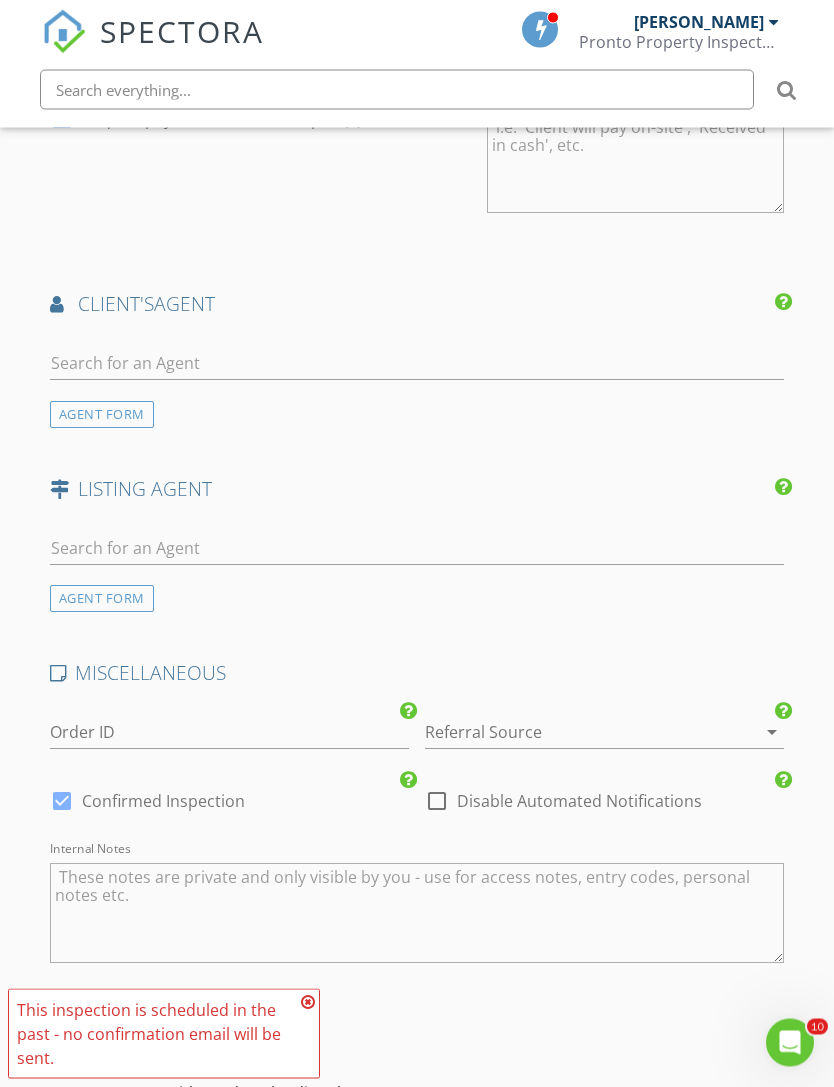 scroll, scrollTop: 2806, scrollLeft: 0, axis: vertical 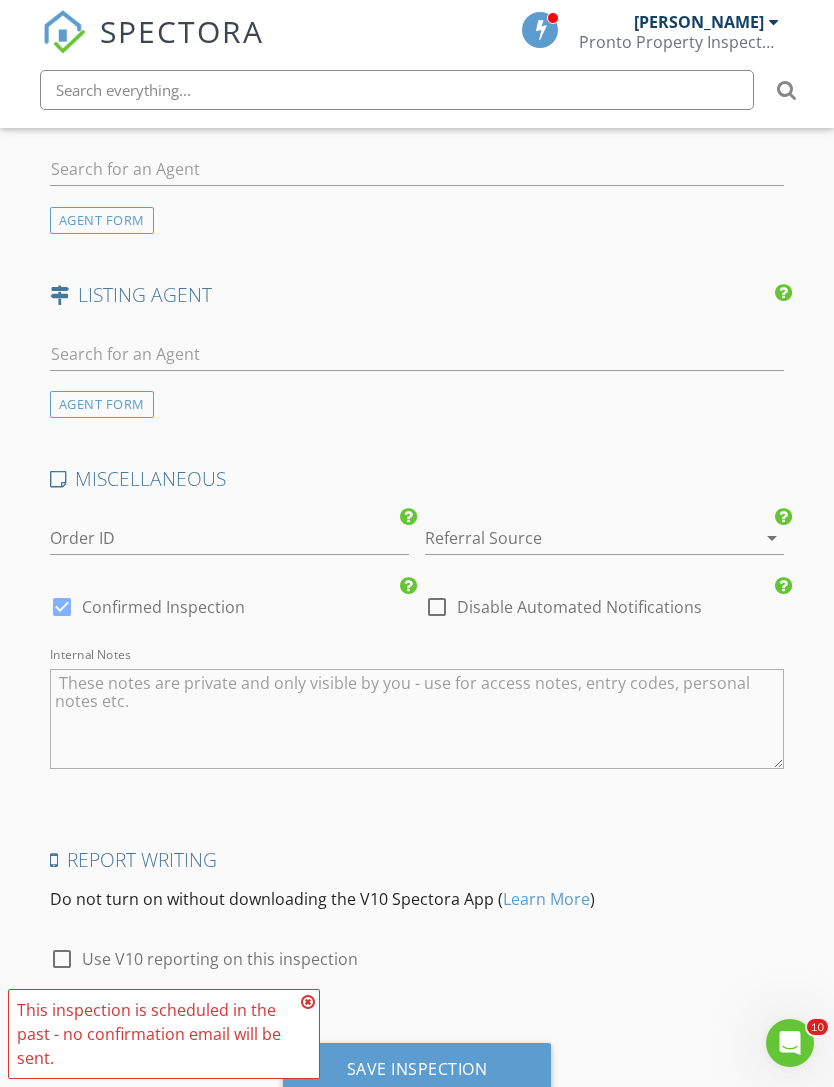 click at bounding box center (308, 1002) 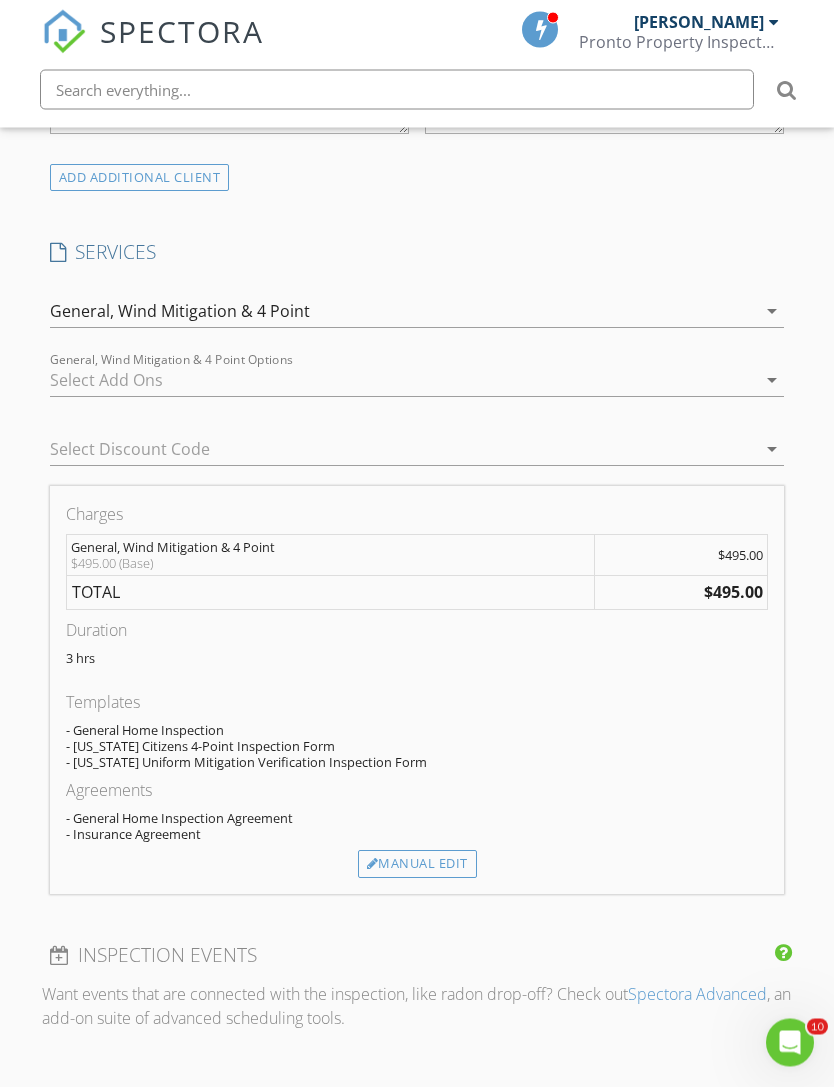 scroll, scrollTop: 1703, scrollLeft: 0, axis: vertical 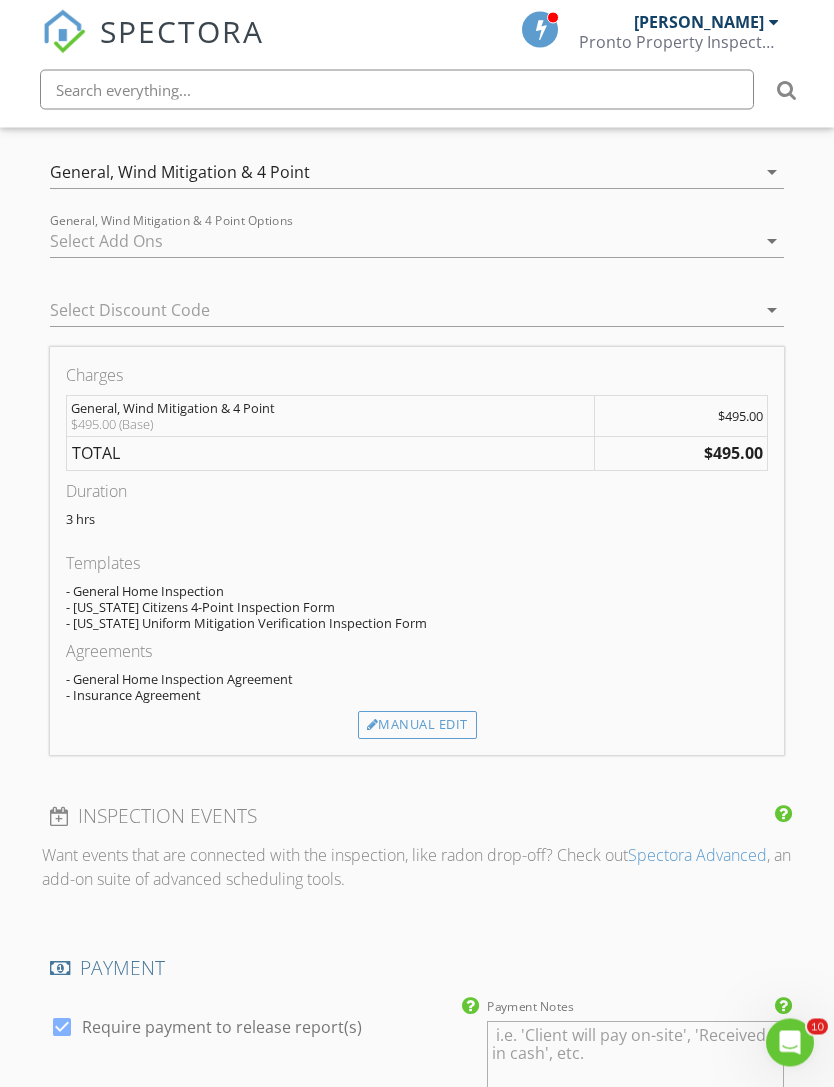 click on "Manual Edit" at bounding box center [417, 726] 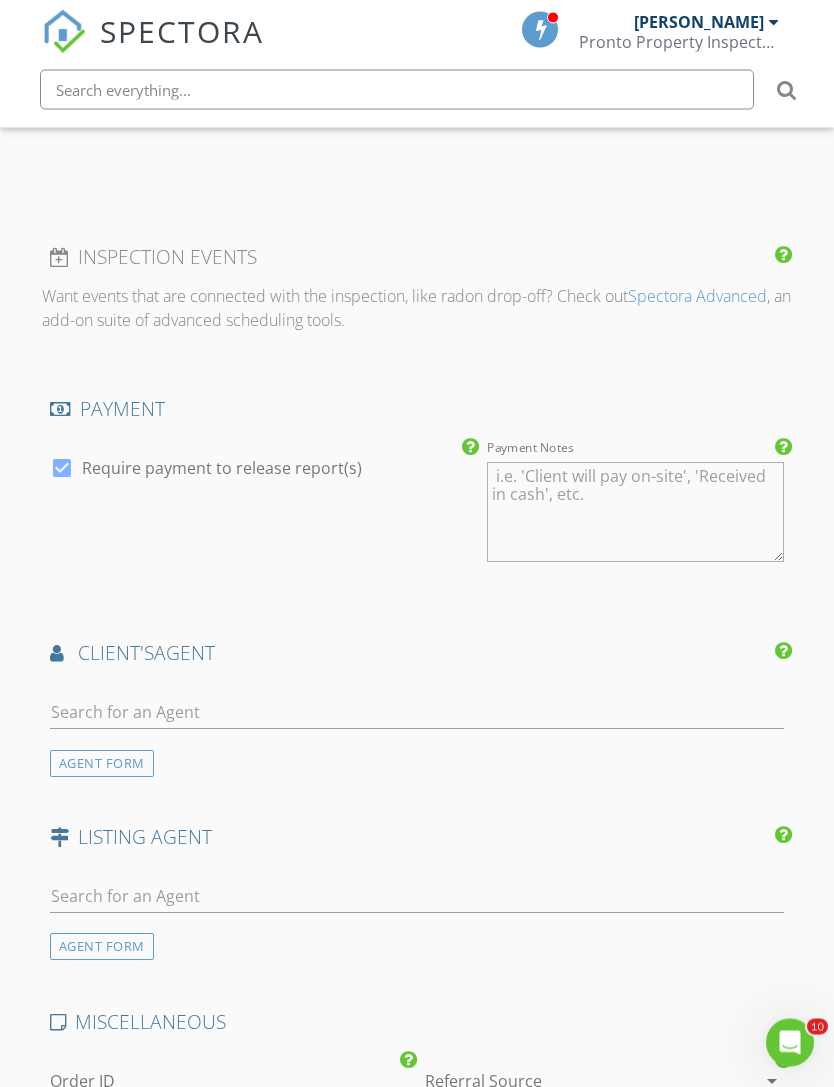 scroll, scrollTop: 1704, scrollLeft: 0, axis: vertical 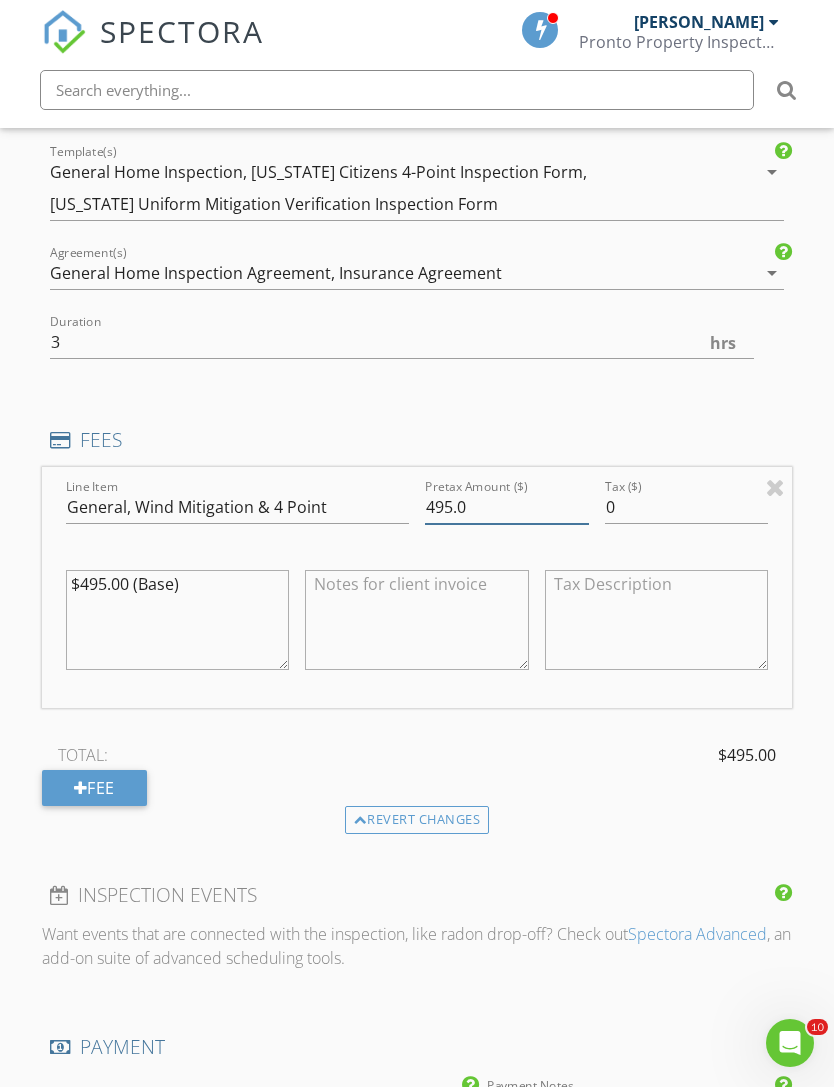 click on "495.0" at bounding box center [507, 507] 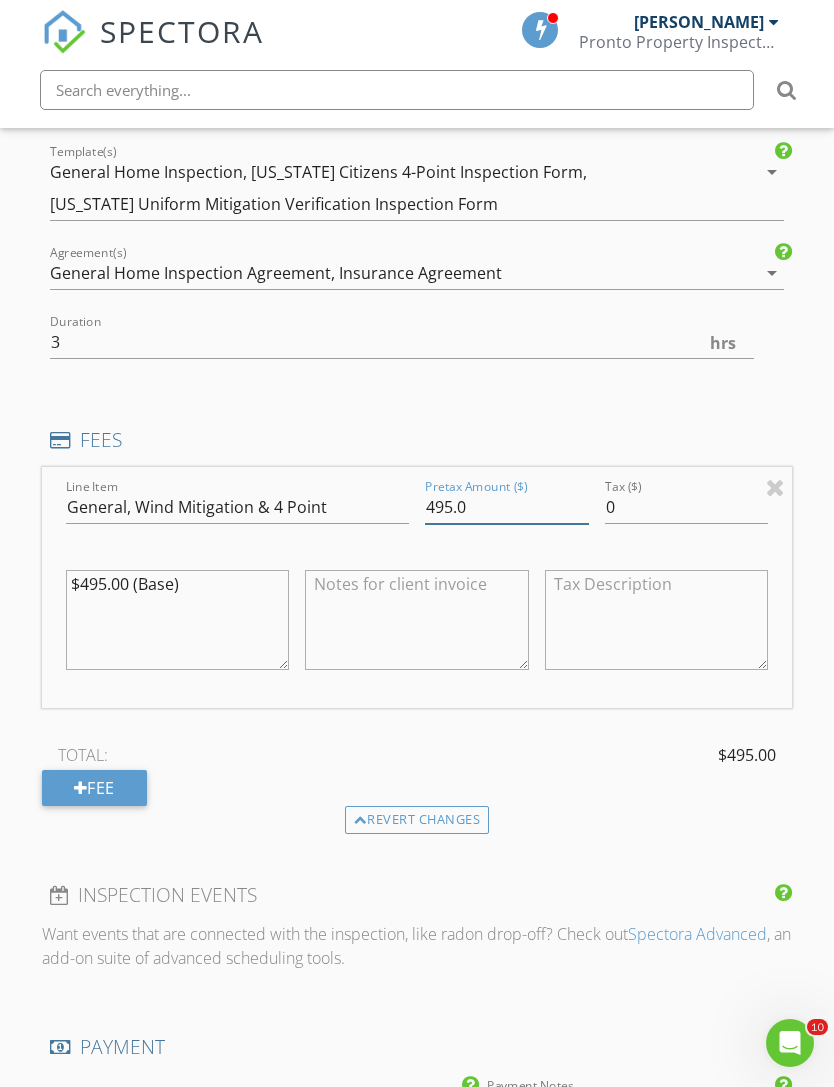 scroll, scrollTop: 1703, scrollLeft: 0, axis: vertical 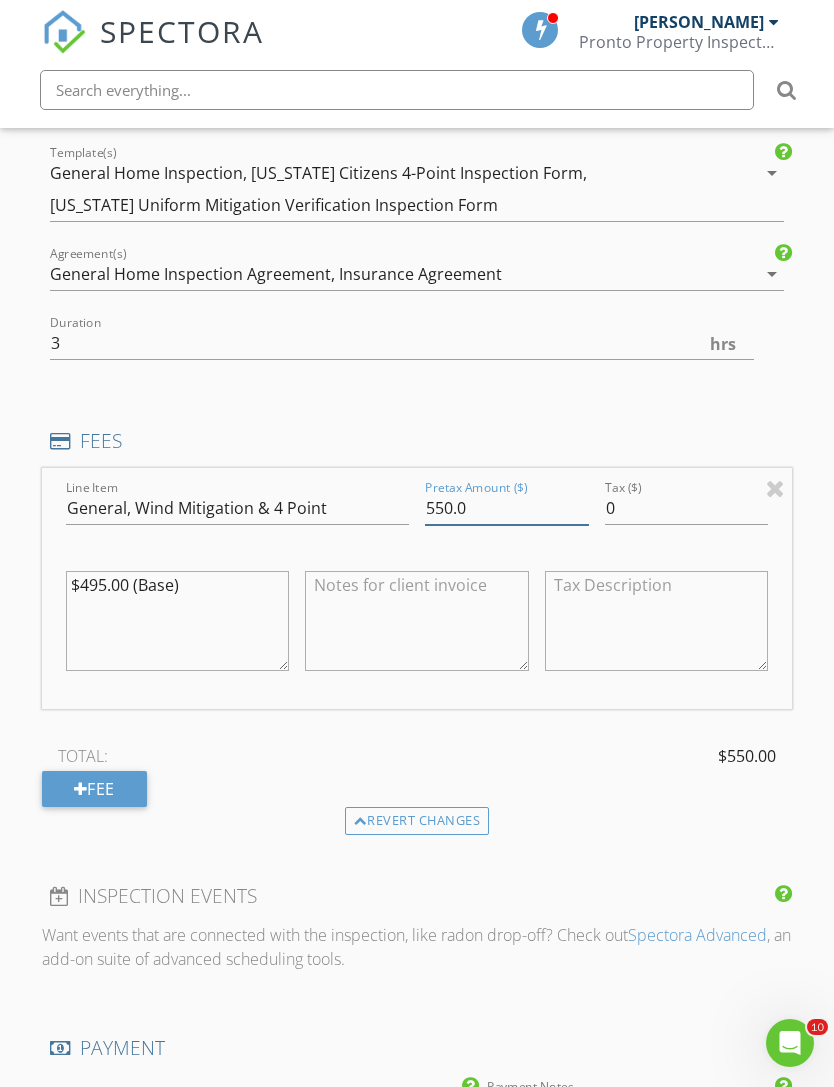 type on "550.0" 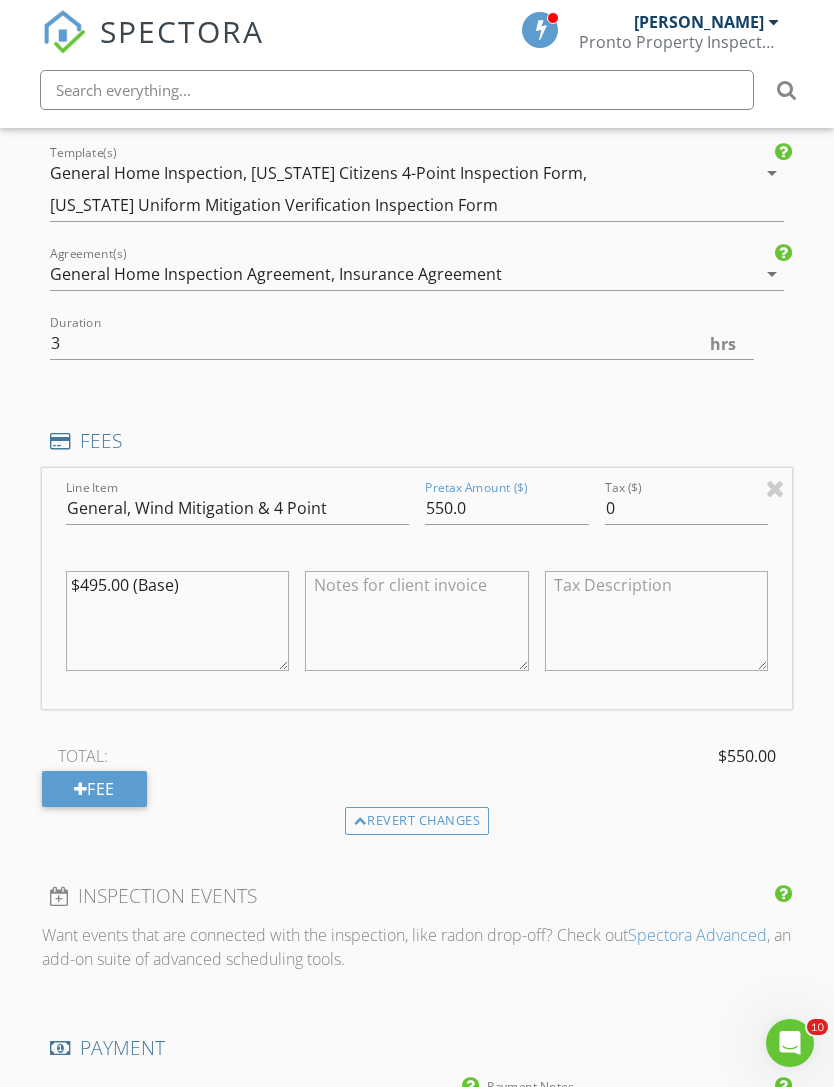 click on "$495.00 (Base)" at bounding box center (178, 621) 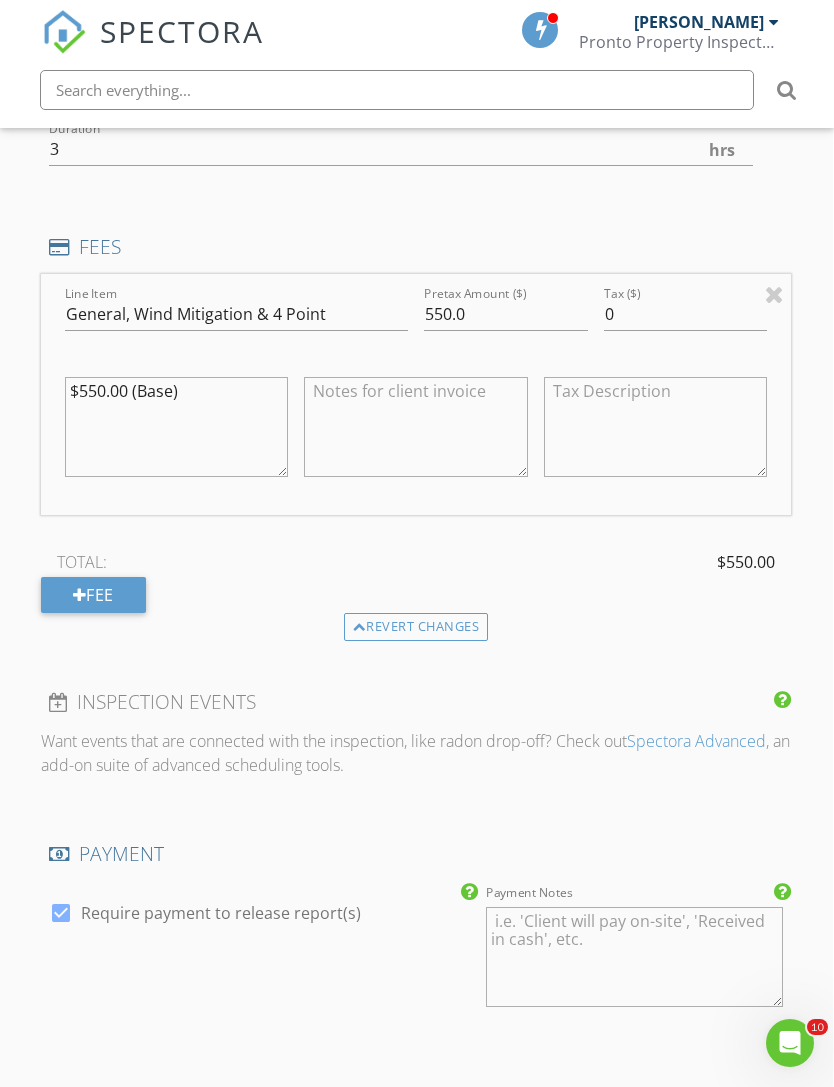 type on "$550.00 (Base)" 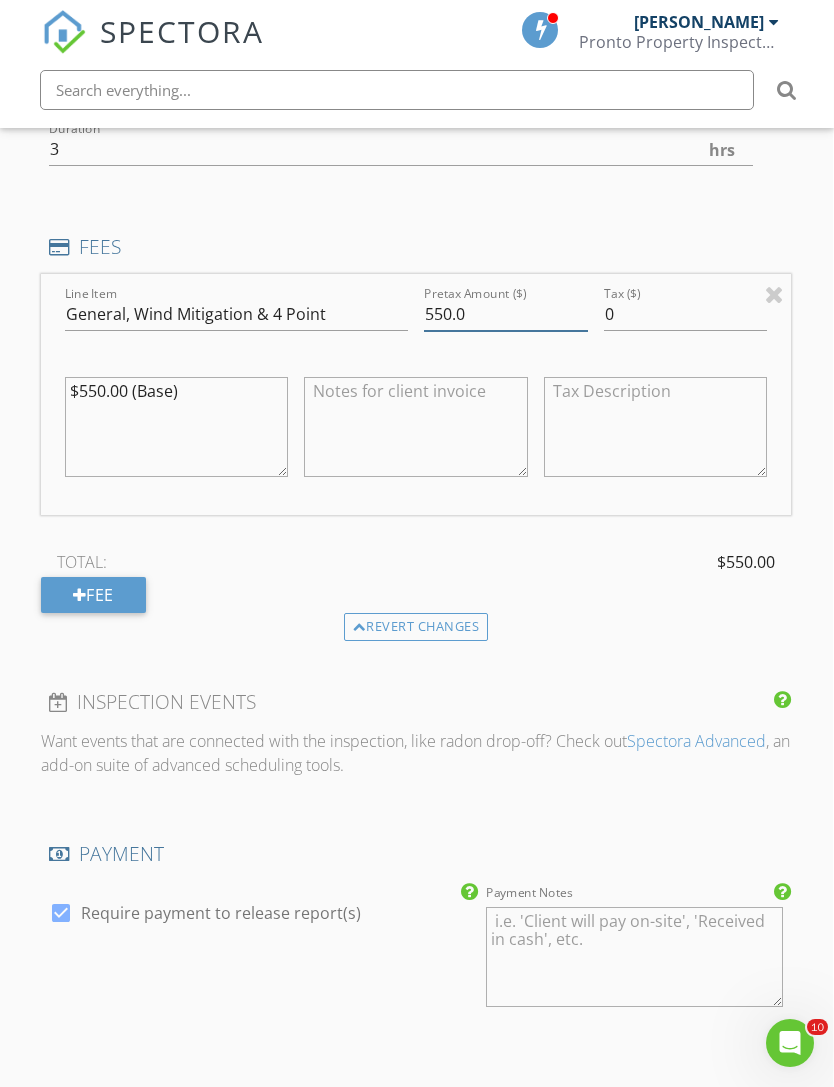 click on "550.0" at bounding box center [506, 314] 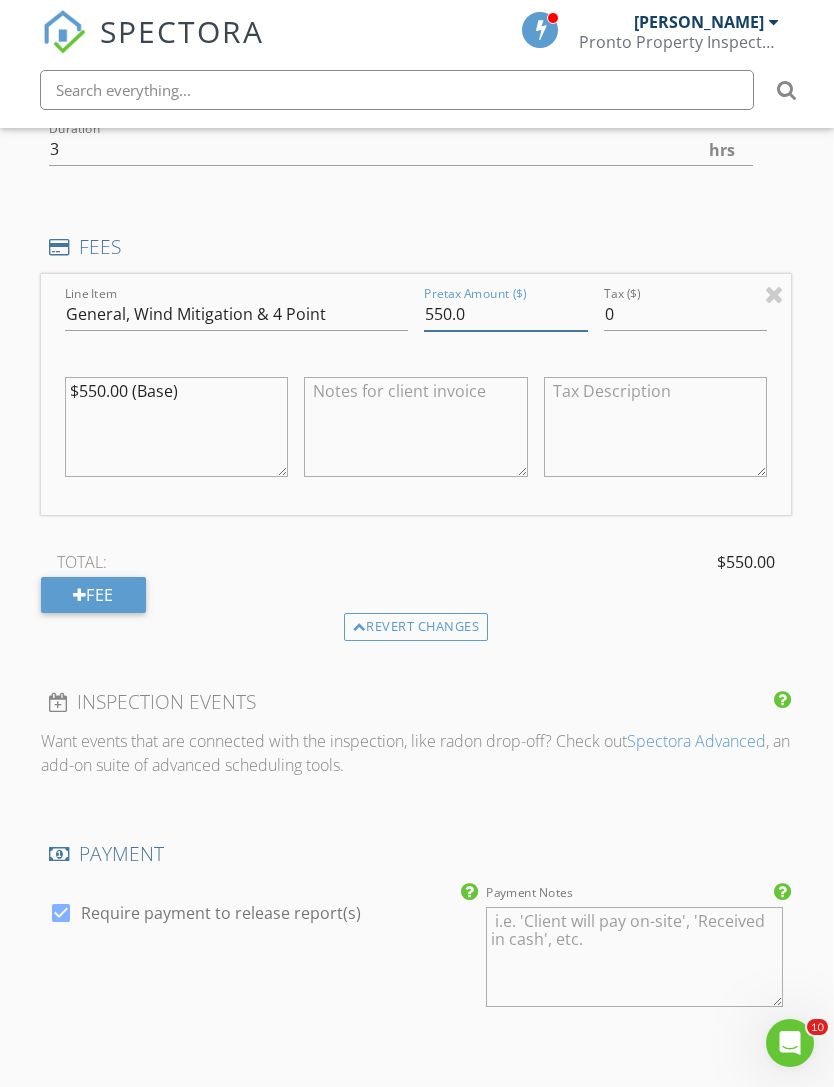 click on "550.0" at bounding box center [506, 314] 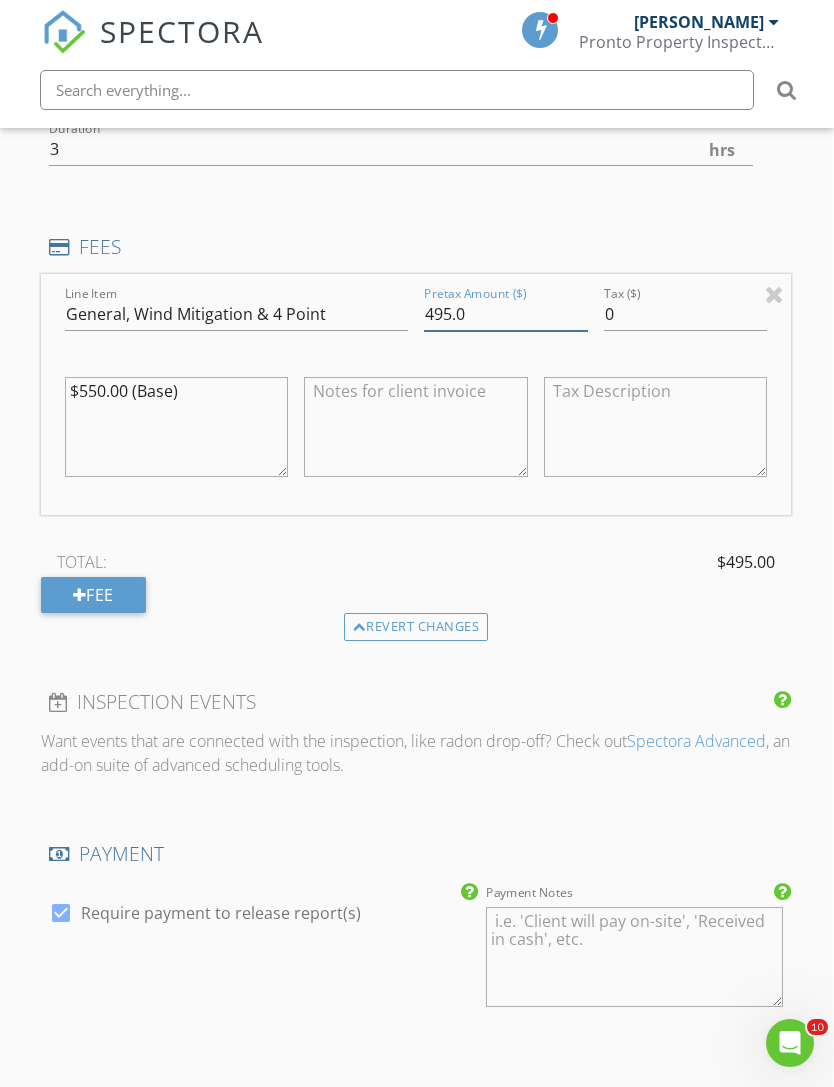 click on "495.0" at bounding box center [506, 314] 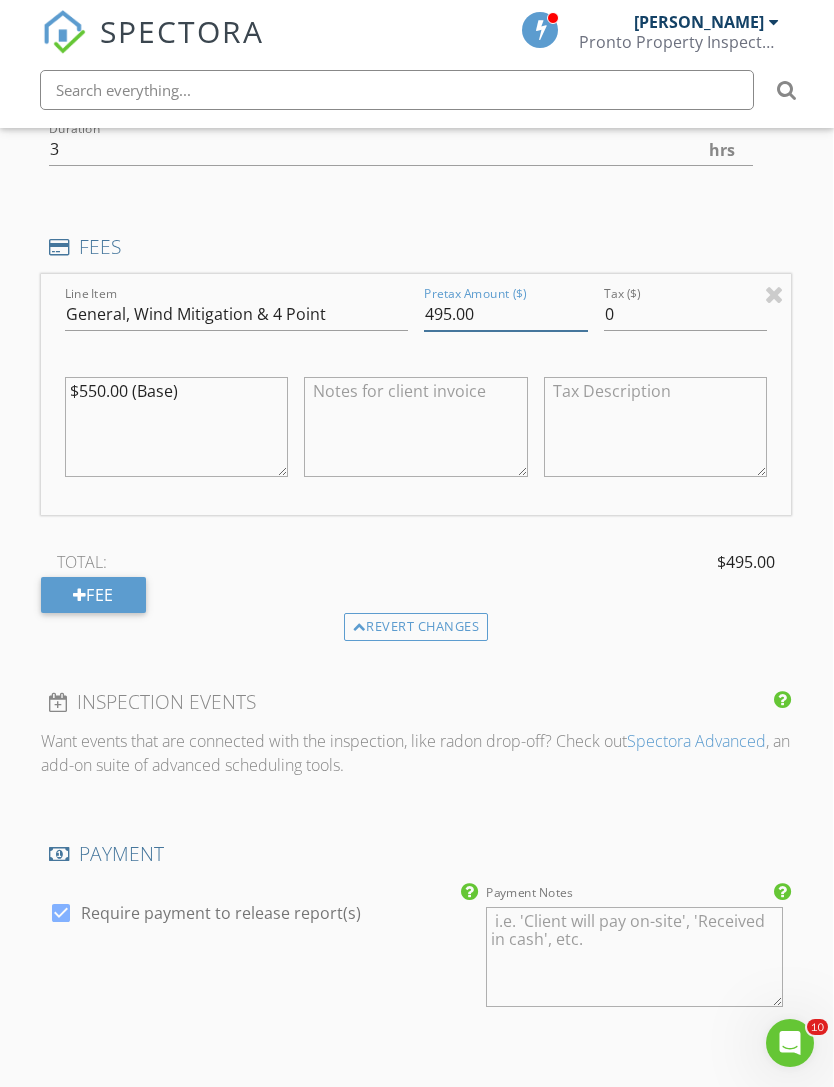 type on "495.00" 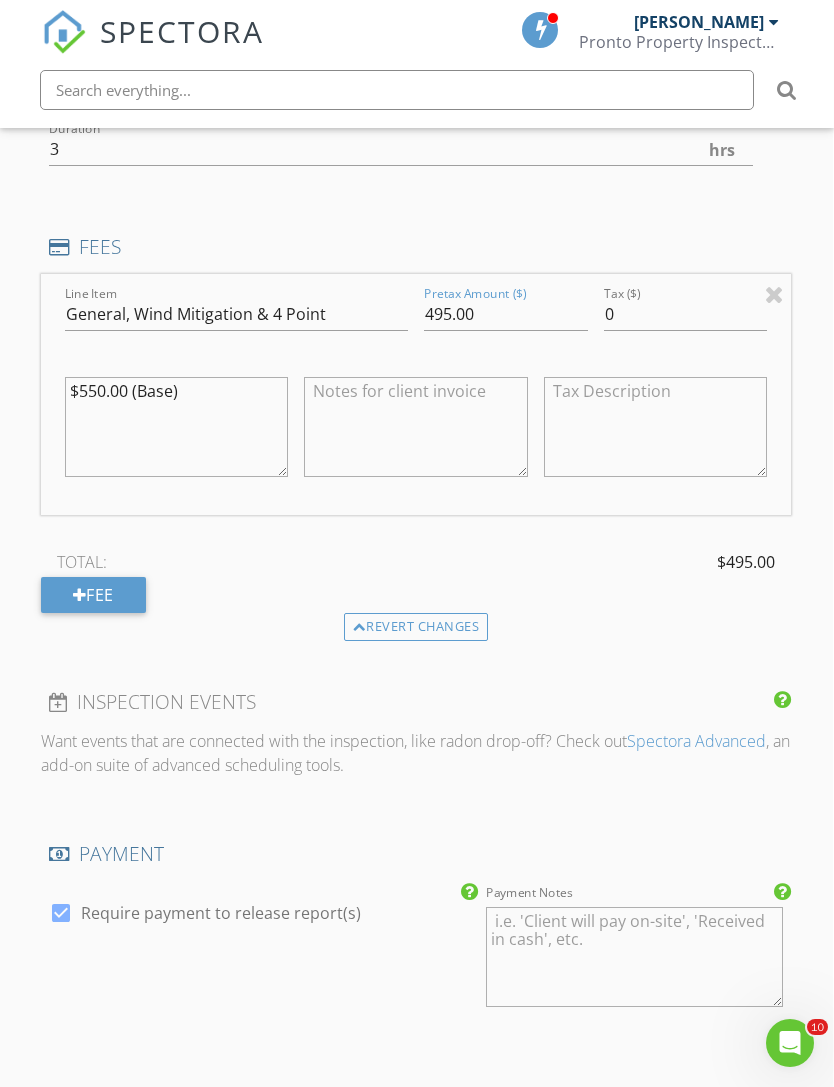 click on "$550.00 (Base)" at bounding box center [177, 427] 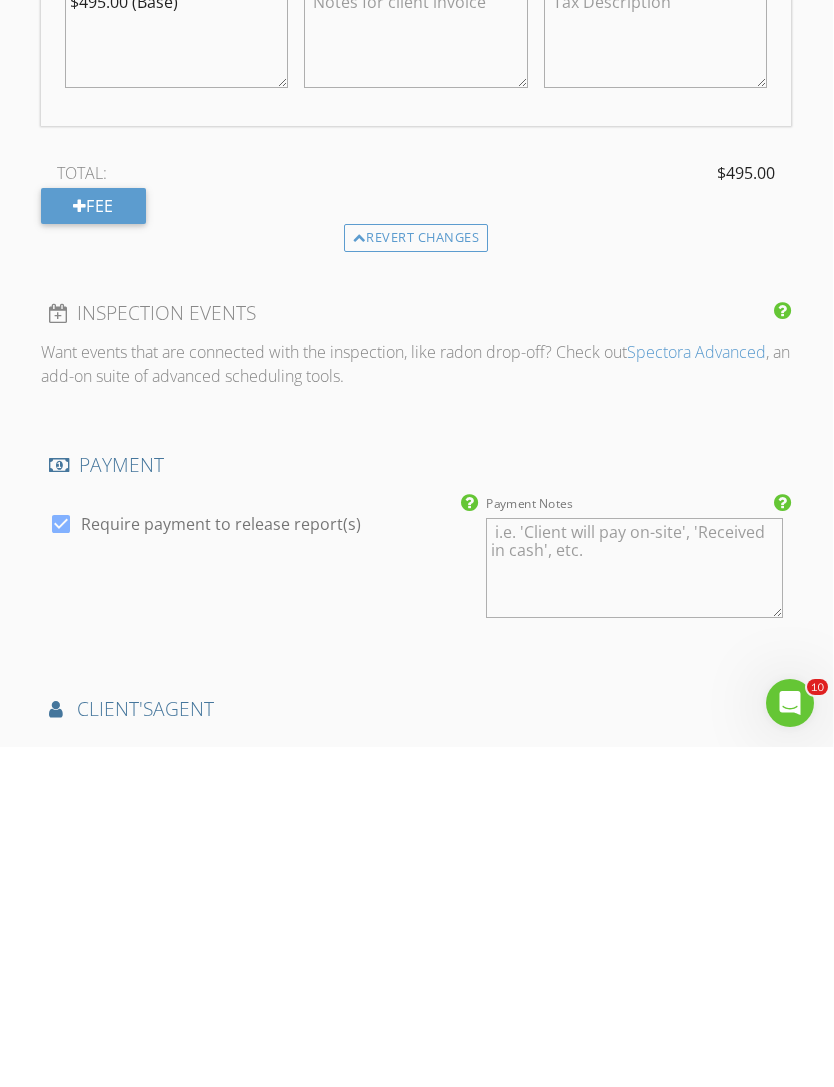 type on "$495.00 (Base)" 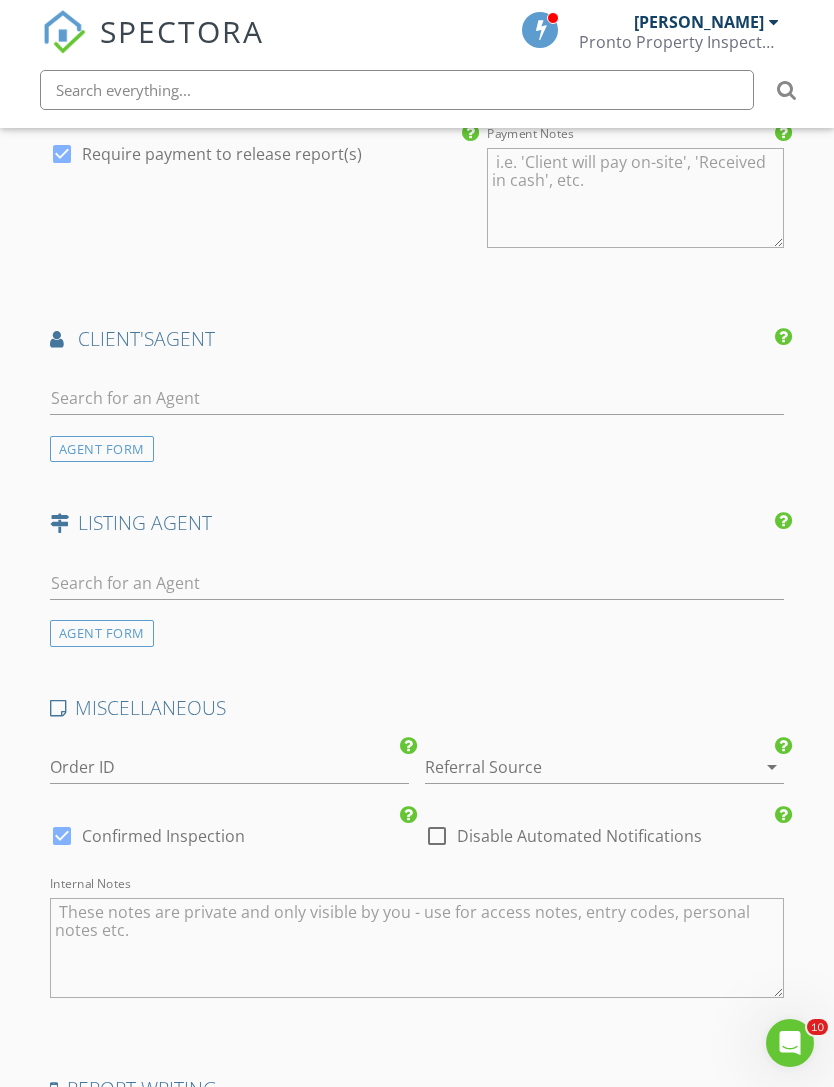 scroll, scrollTop: 2647, scrollLeft: 0, axis: vertical 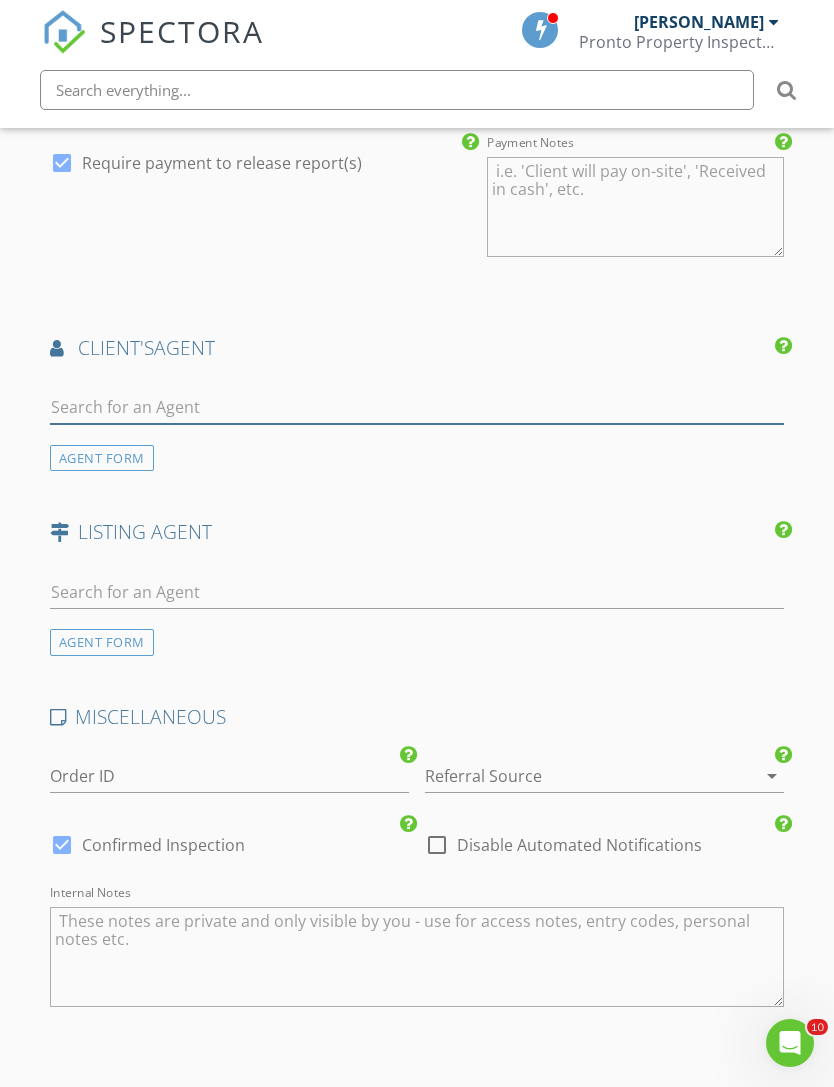 click at bounding box center [417, 407] 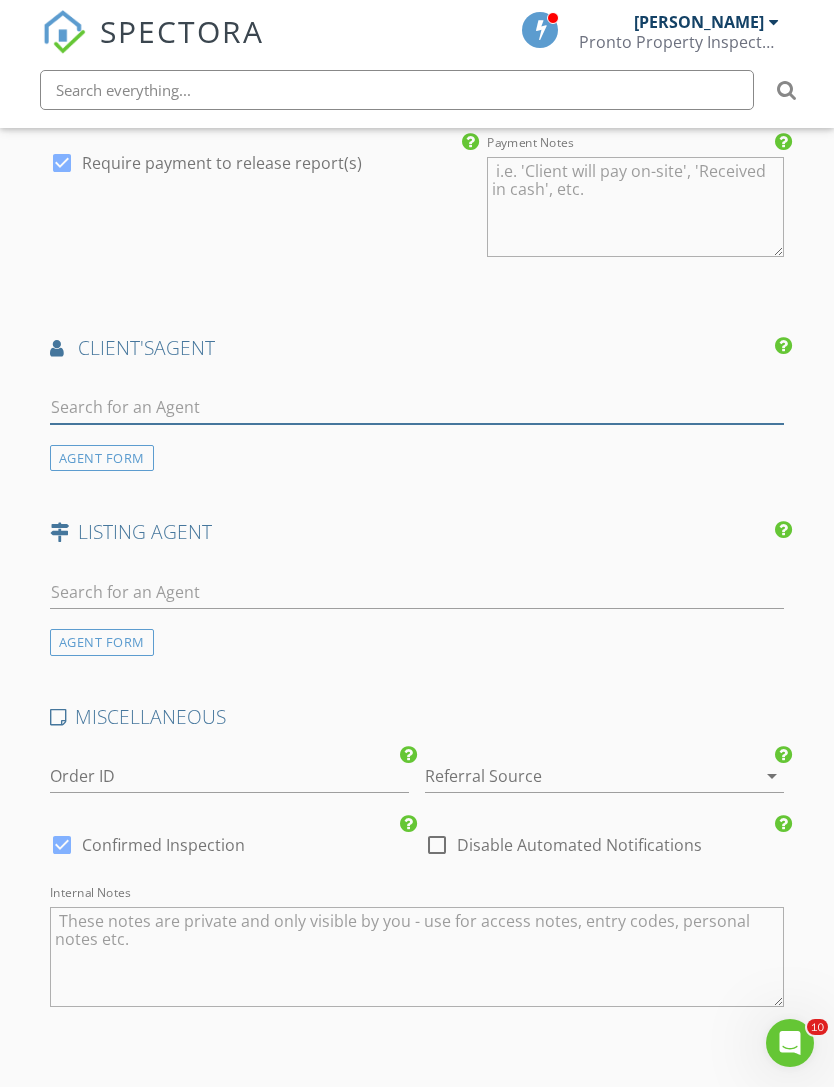 type on "G" 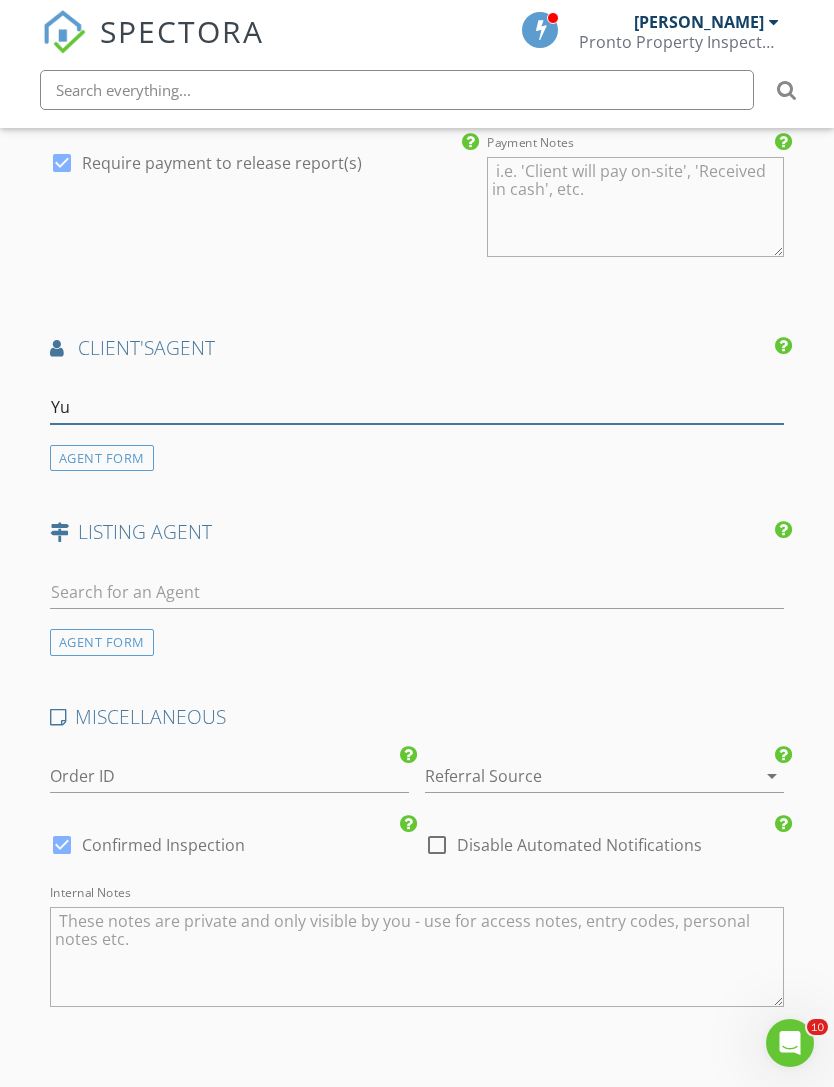 type on "Yur" 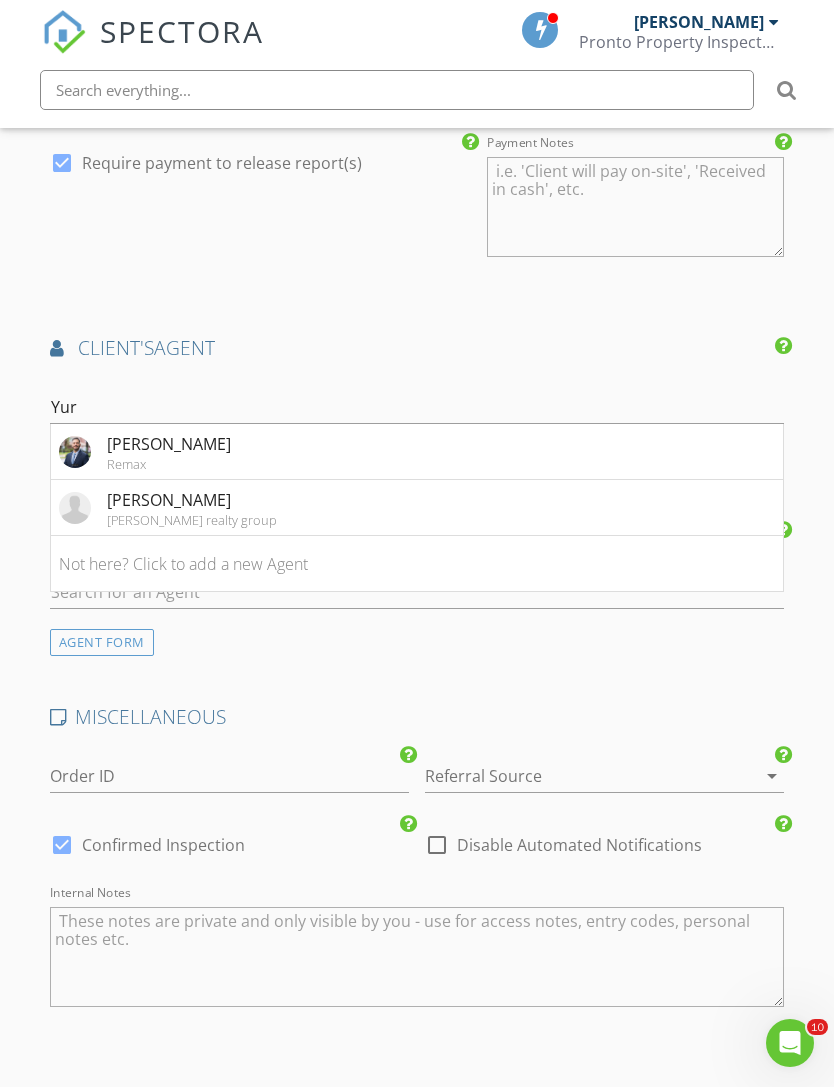 click on "Martin realty group" at bounding box center (192, 520) 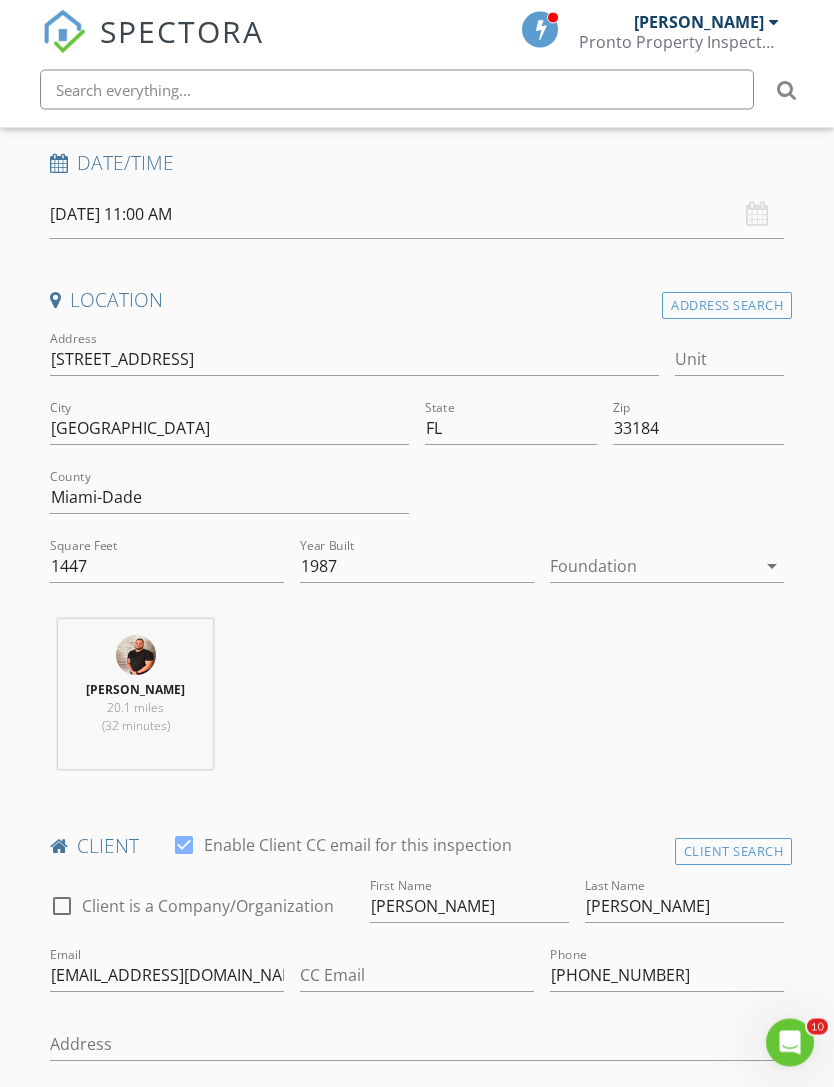 scroll, scrollTop: 0, scrollLeft: 0, axis: both 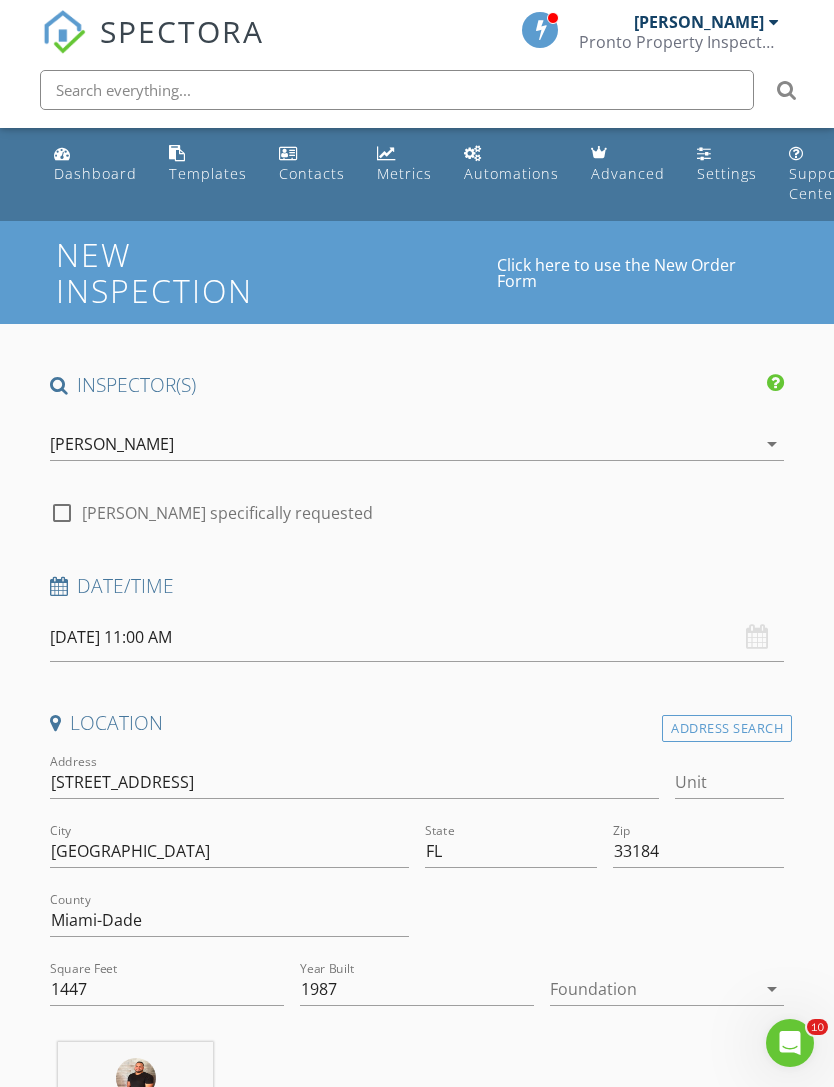 click on "07/11/2025 11:00 AM" at bounding box center (417, 637) 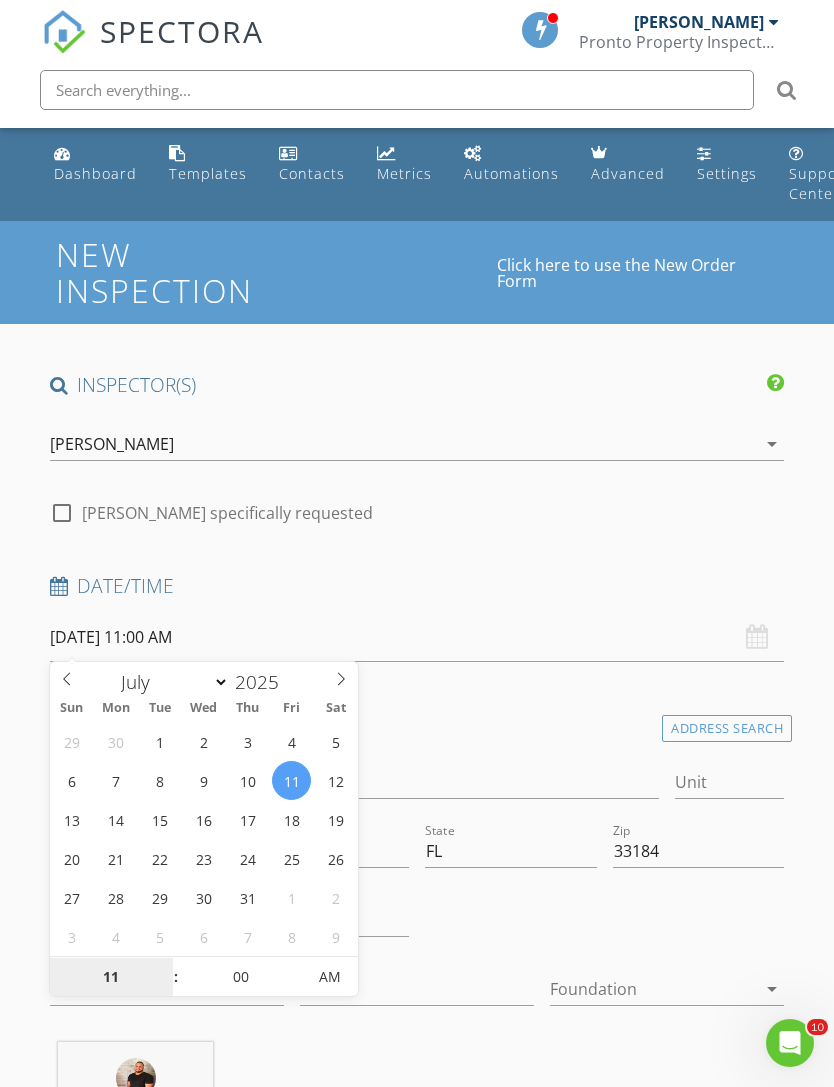 select on "7" 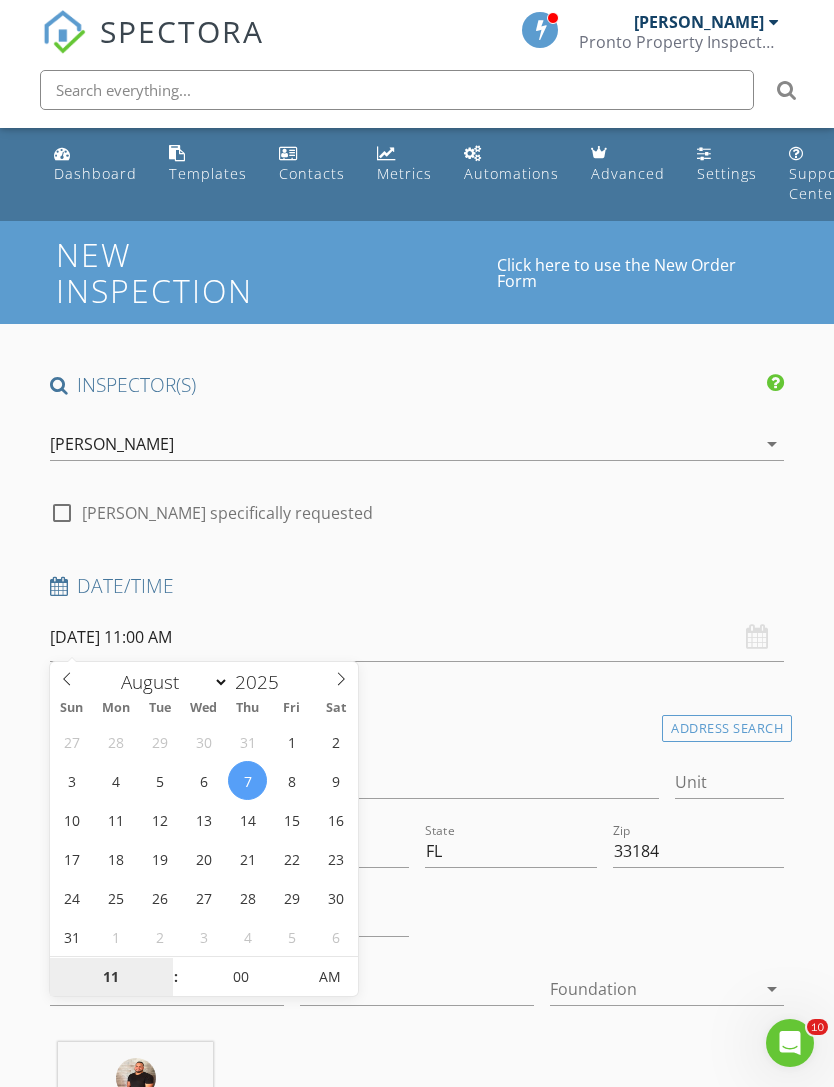 scroll, scrollTop: 264, scrollLeft: 0, axis: vertical 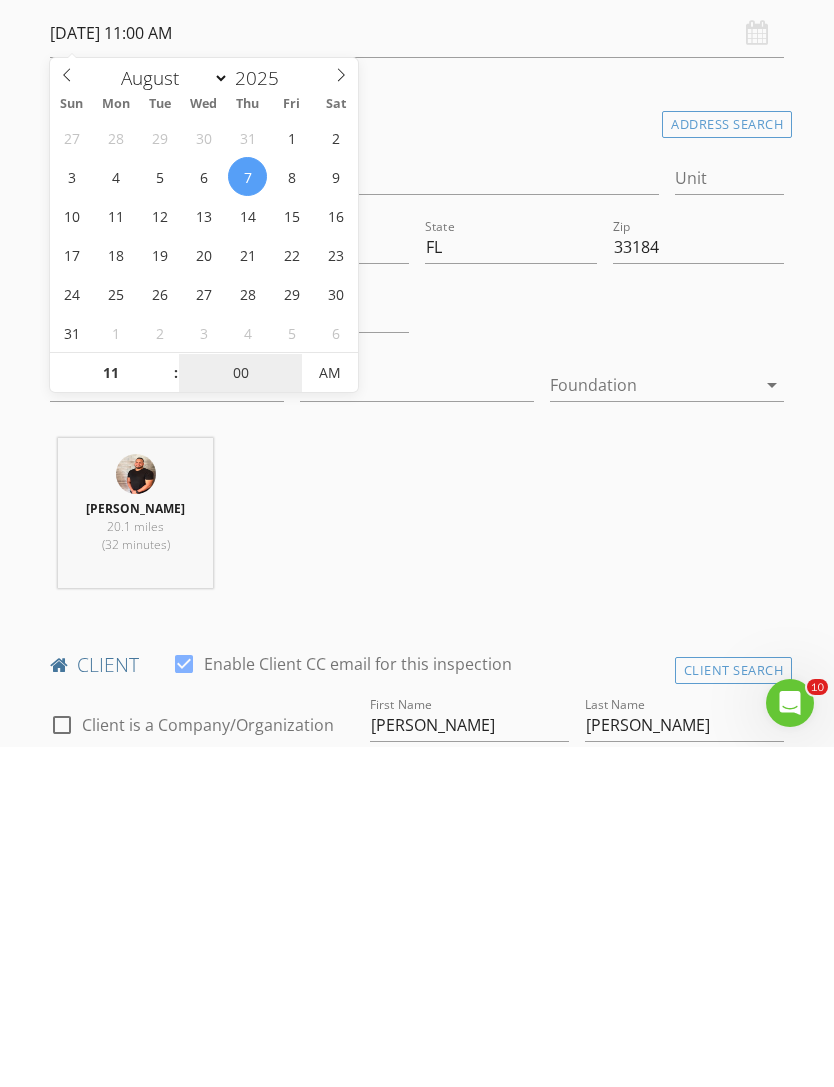click on "00" at bounding box center (240, 714) 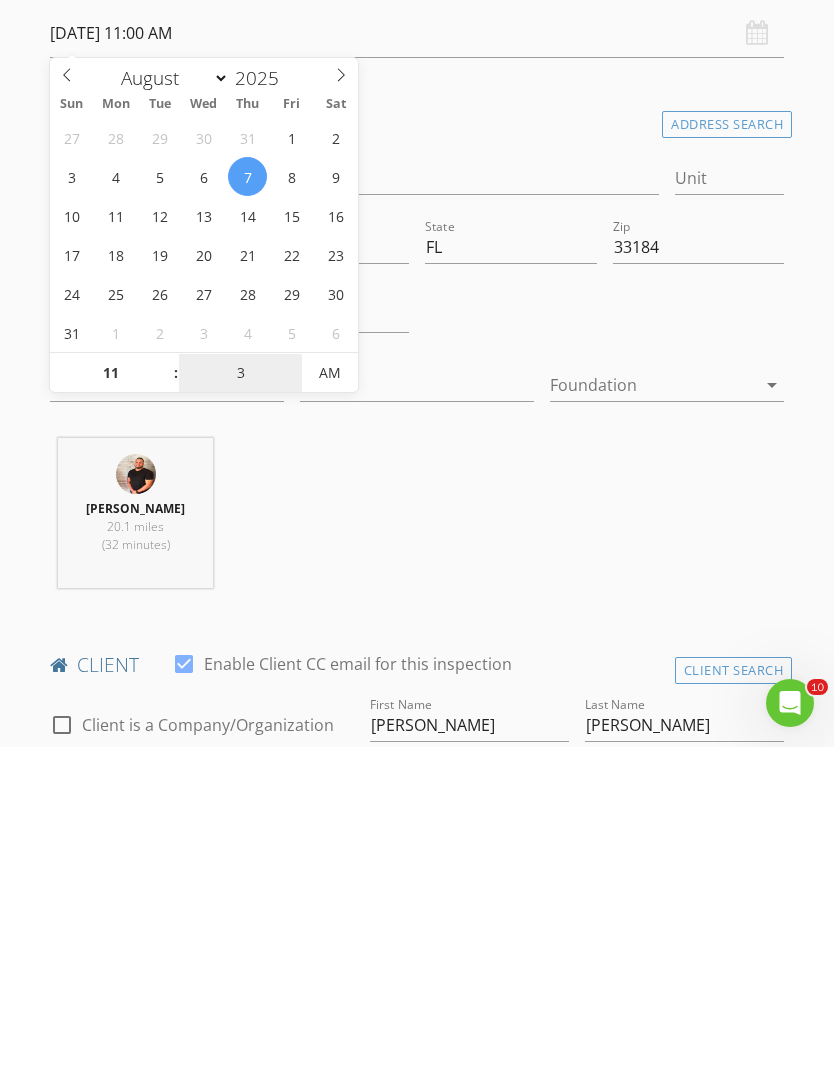 type on "30" 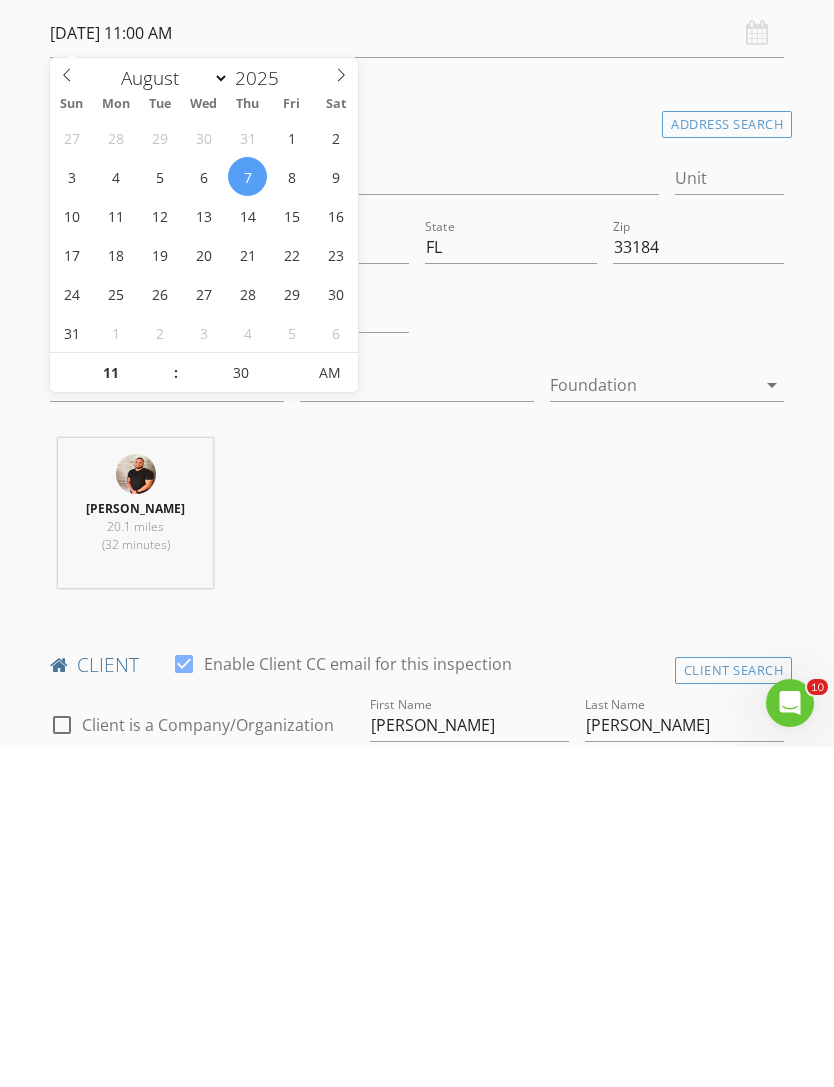 type on "08/07/2025 11:30 AM" 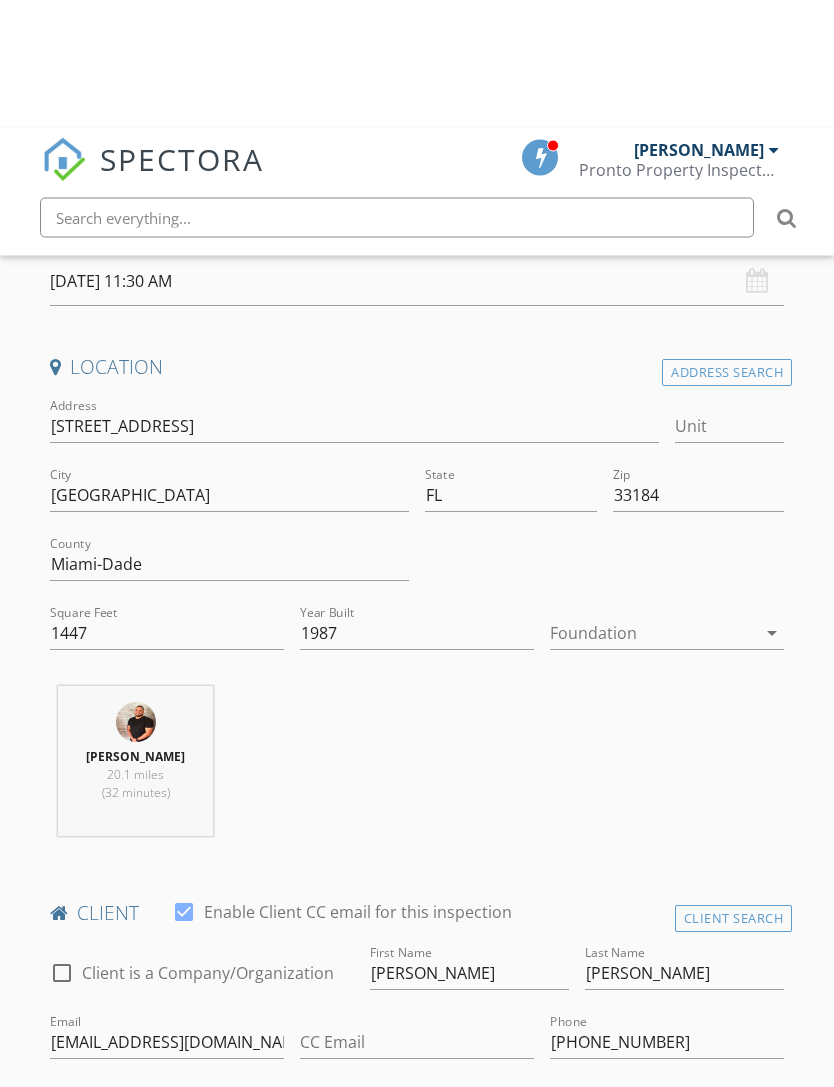 scroll, scrollTop: 0, scrollLeft: 0, axis: both 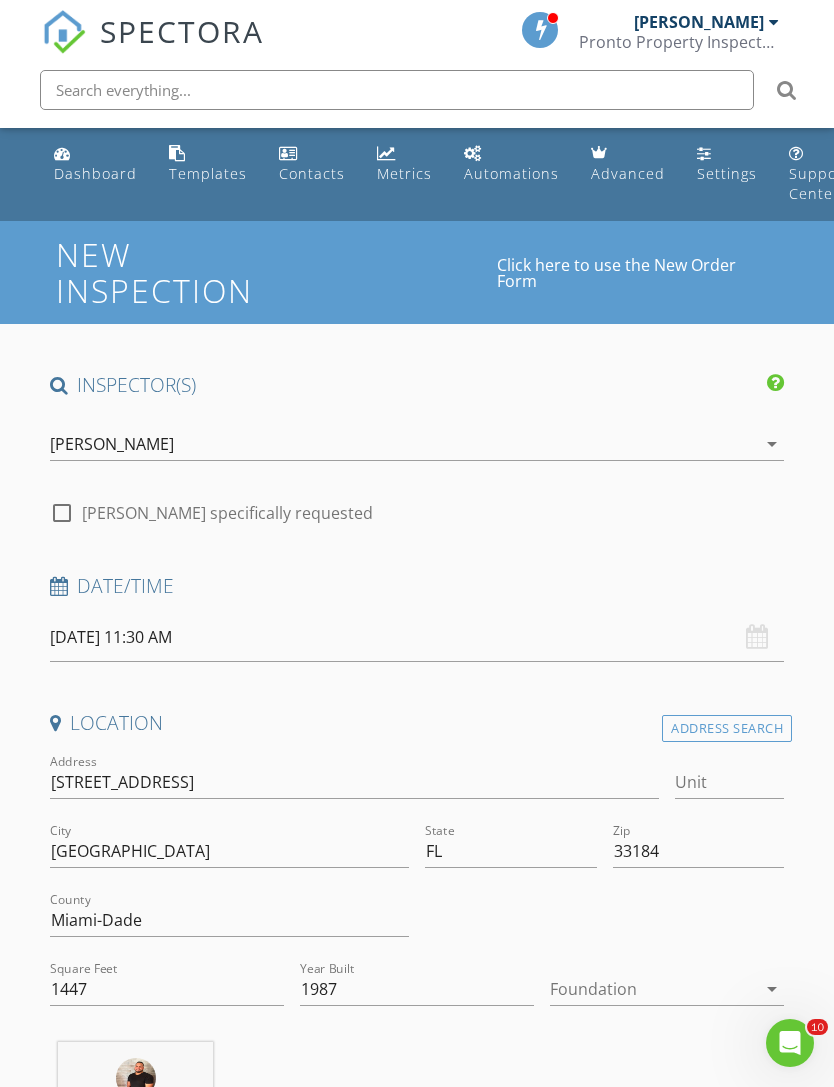 click on "08/07/2025 11:30 AM" at bounding box center [417, 637] 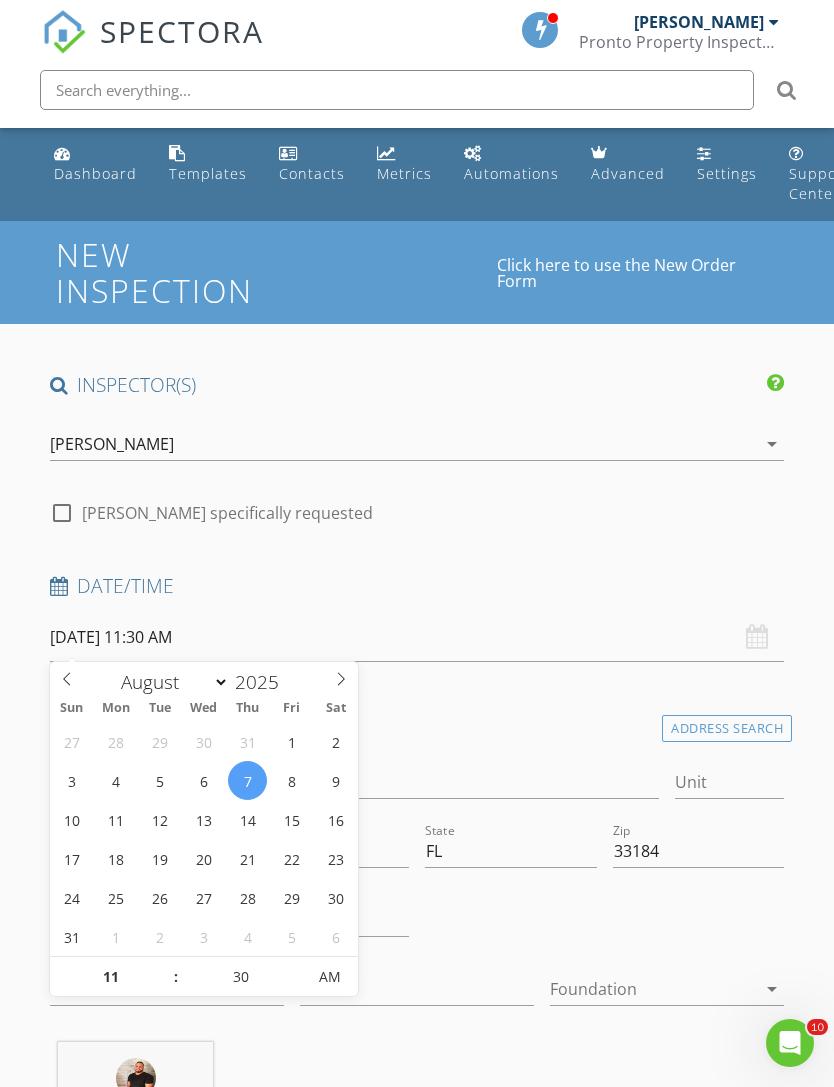 click on "SPECTORA
Jean Carlos  Espejo
Pronto Property Inspectors
Role:
Inspector
Change Role
Dashboard
New Inspection
Inspections
Calendar
Template Editor
Contacts
Automations
Team
Metrics
Payments
Data Exports
Billing
Reporting
Advanced
Settings
What's New
Sign Out
Change Active Role
Your account has more than one possible role. Please choose how you'd like to view the site:
Company/Agency
City
Role
Dashboard
Templates
Contacts
Metrics
Automations
Advanced
Settings
Support Center
Martin realty group     Basement Slab Crawlspace       Real Estate Agent Internet Search Relocation Company Past Customer" at bounding box center [417, 2284] 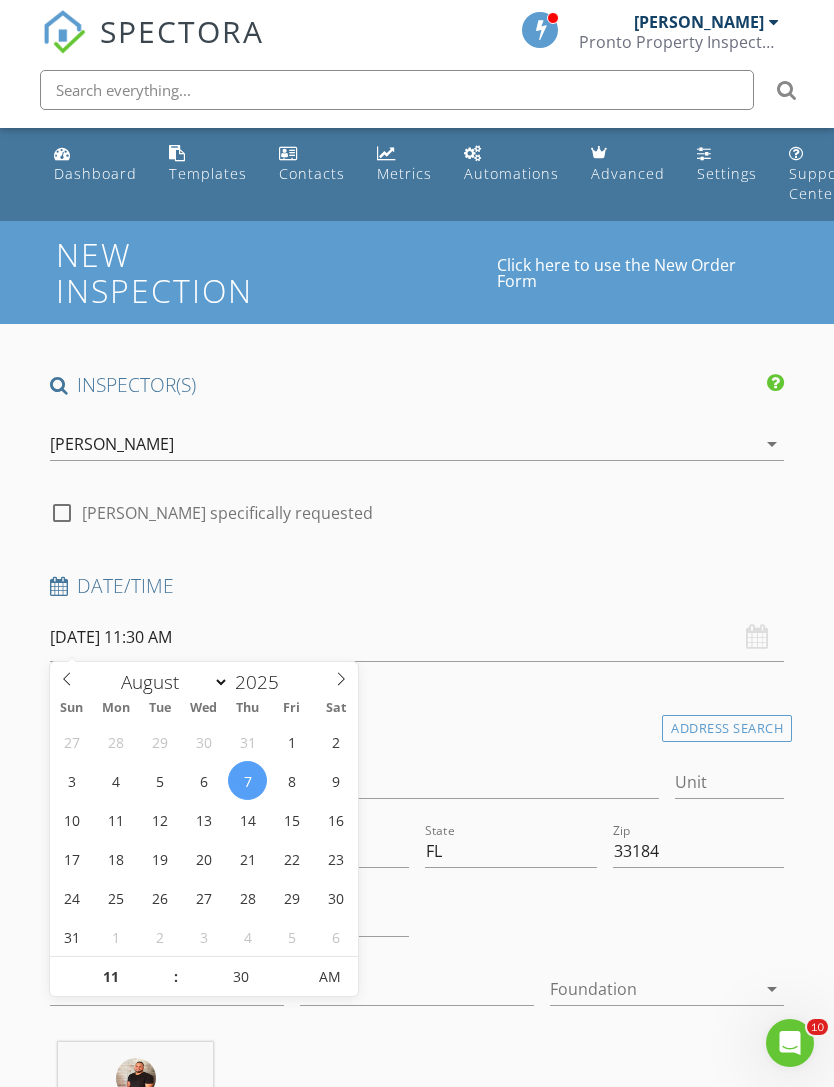 click at bounding box center [67, 676] 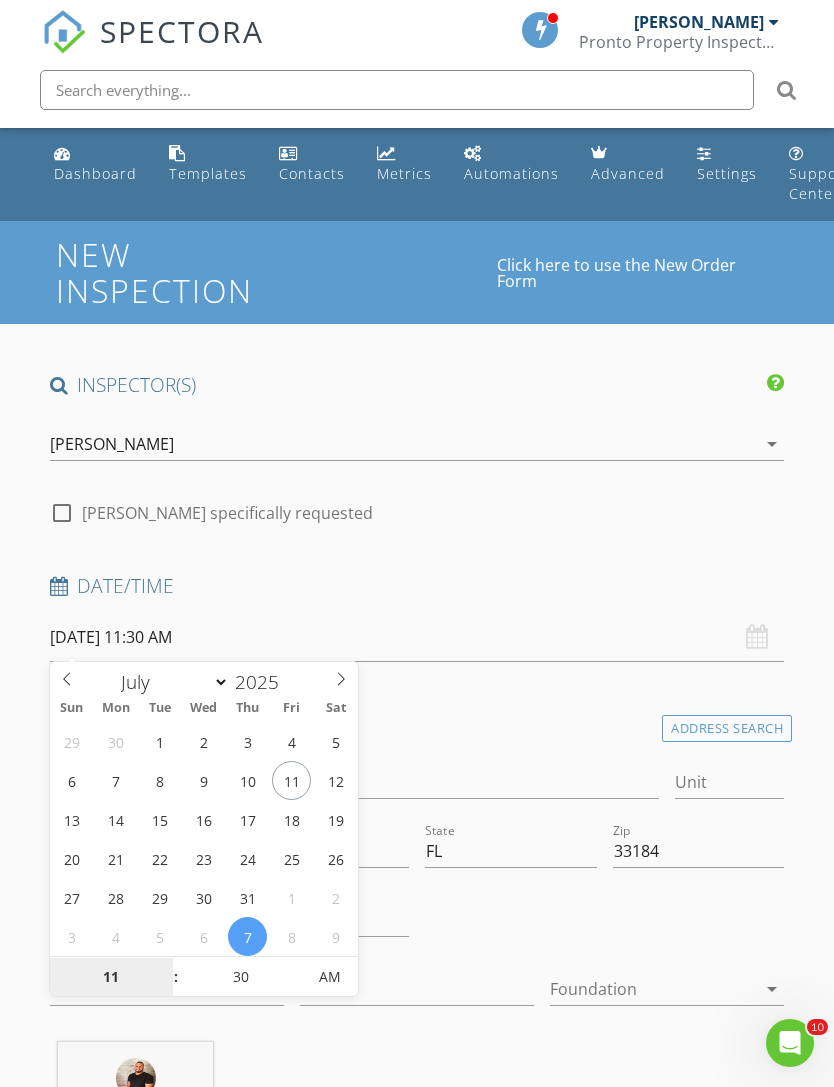 type on "07/11/2025 11:30 AM" 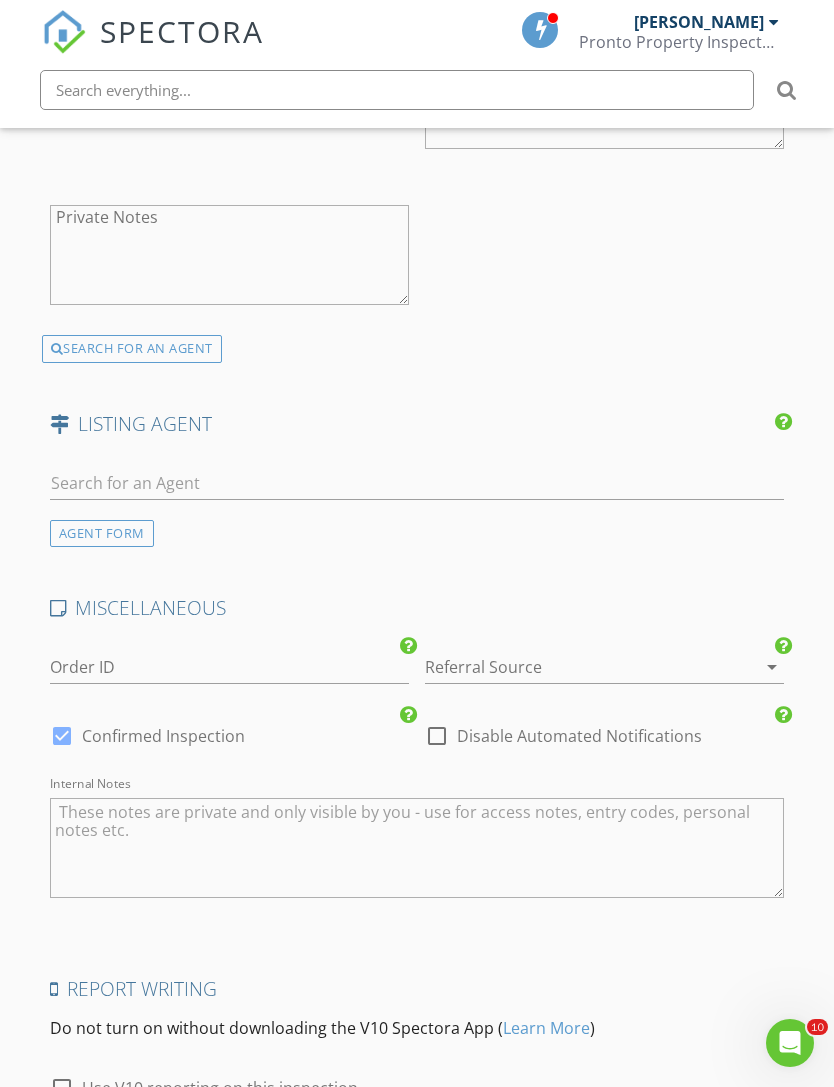 scroll, scrollTop: 3409, scrollLeft: 0, axis: vertical 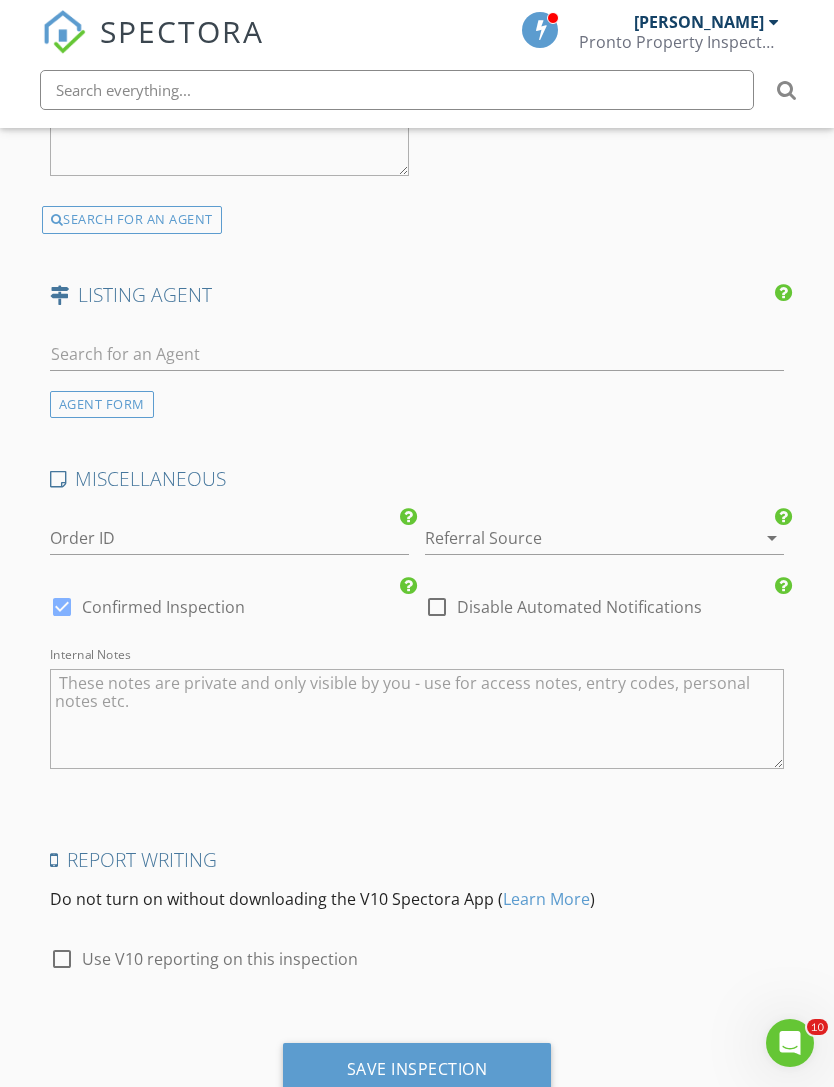 click on "Save Inspection" at bounding box center [417, 1069] 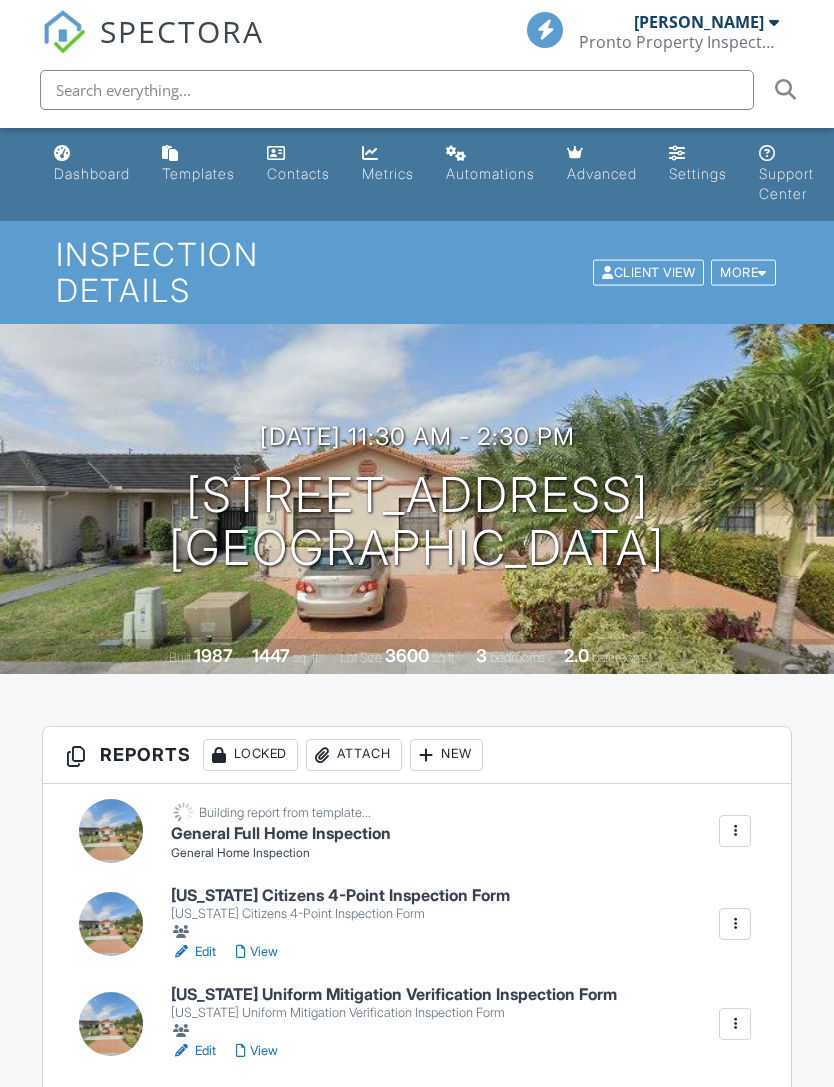scroll, scrollTop: 0, scrollLeft: 0, axis: both 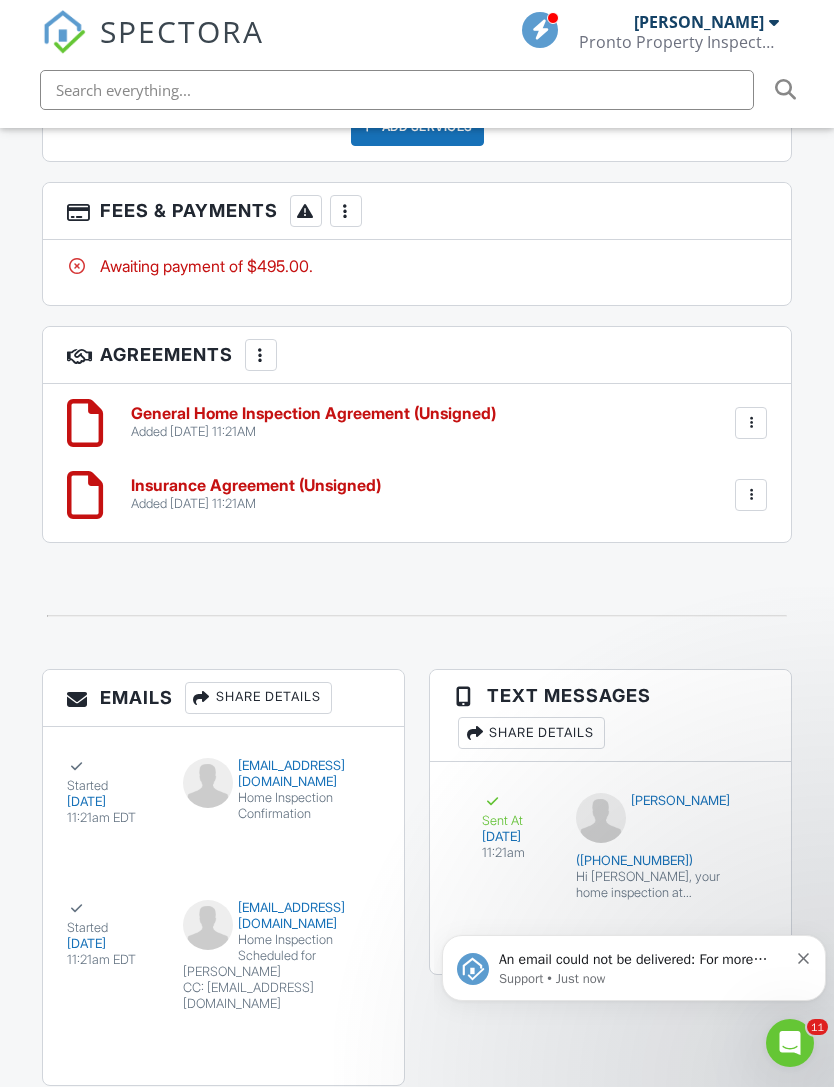 click 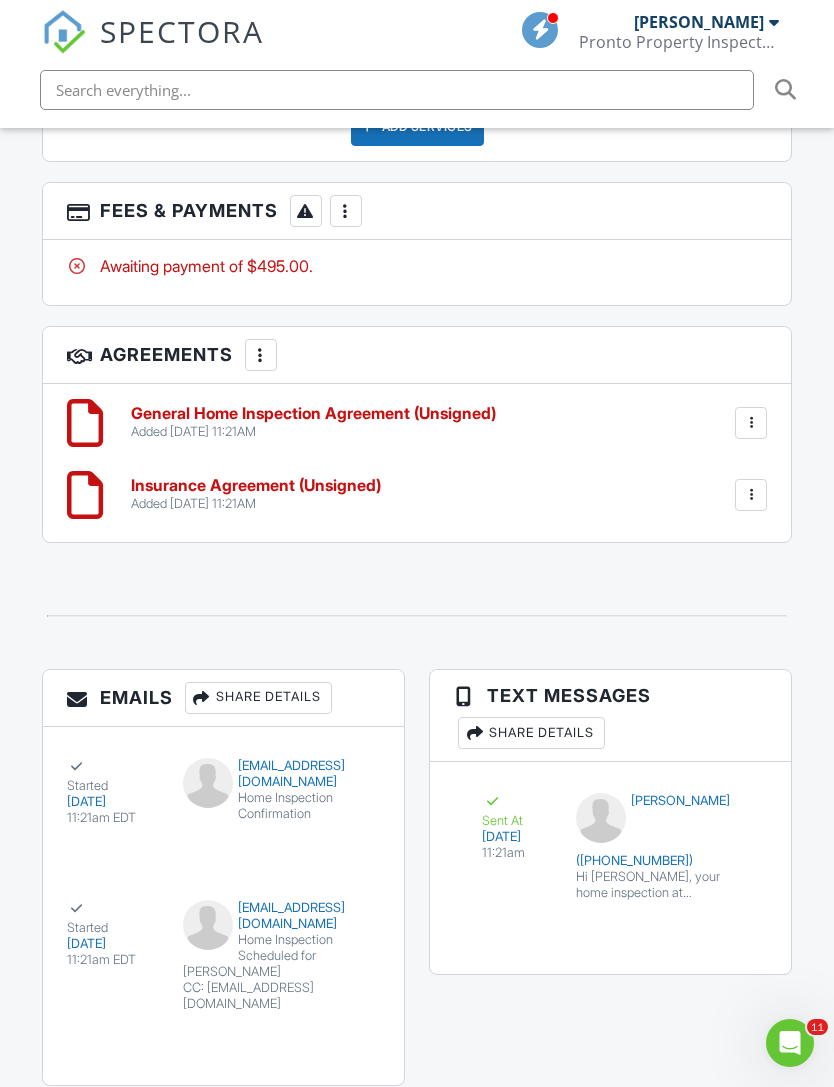 click on "Carlos Aragon (+17862234293)" at bounding box center [658, 831] 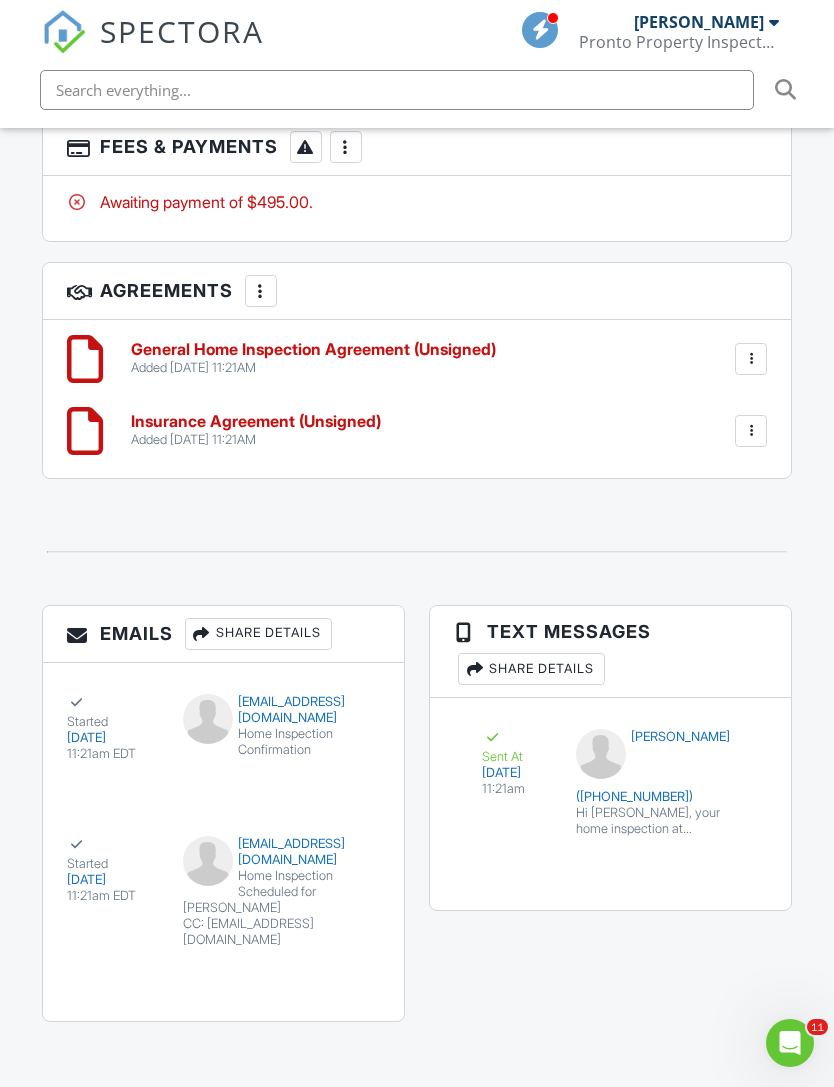 click on "carlosaragon@yahoo.com" at bounding box center [275, 710] 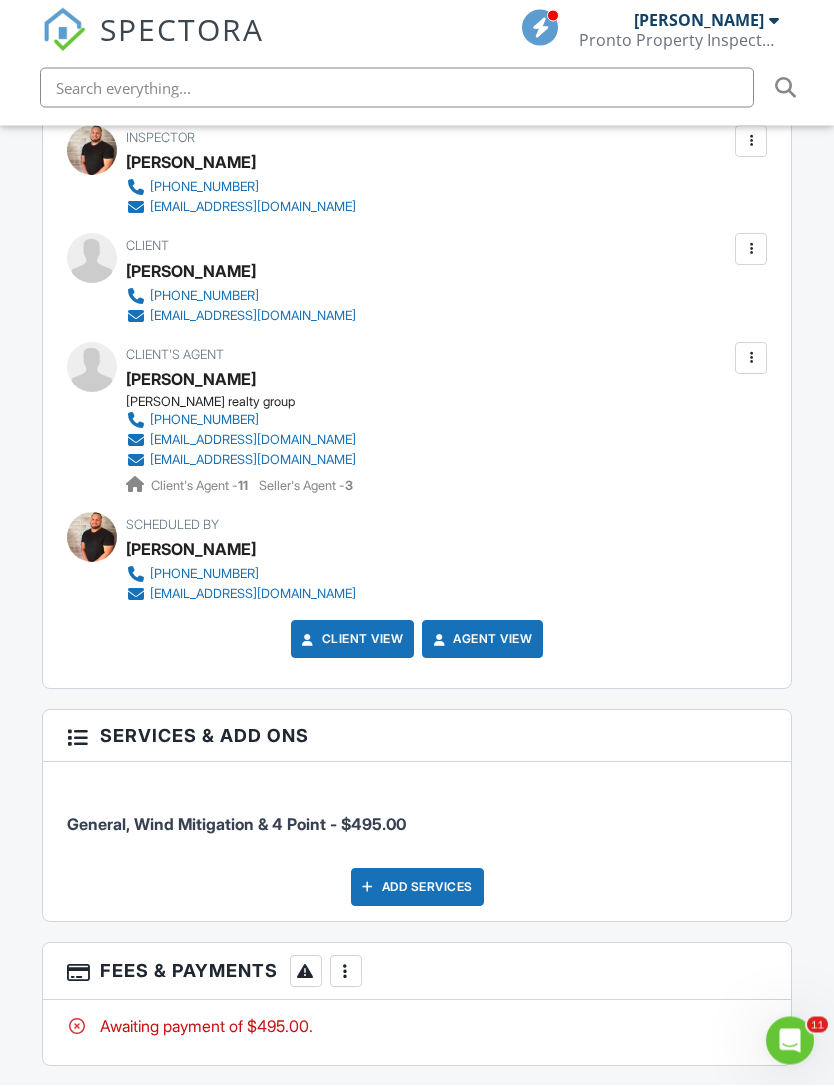 scroll, scrollTop: 2535, scrollLeft: 0, axis: vertical 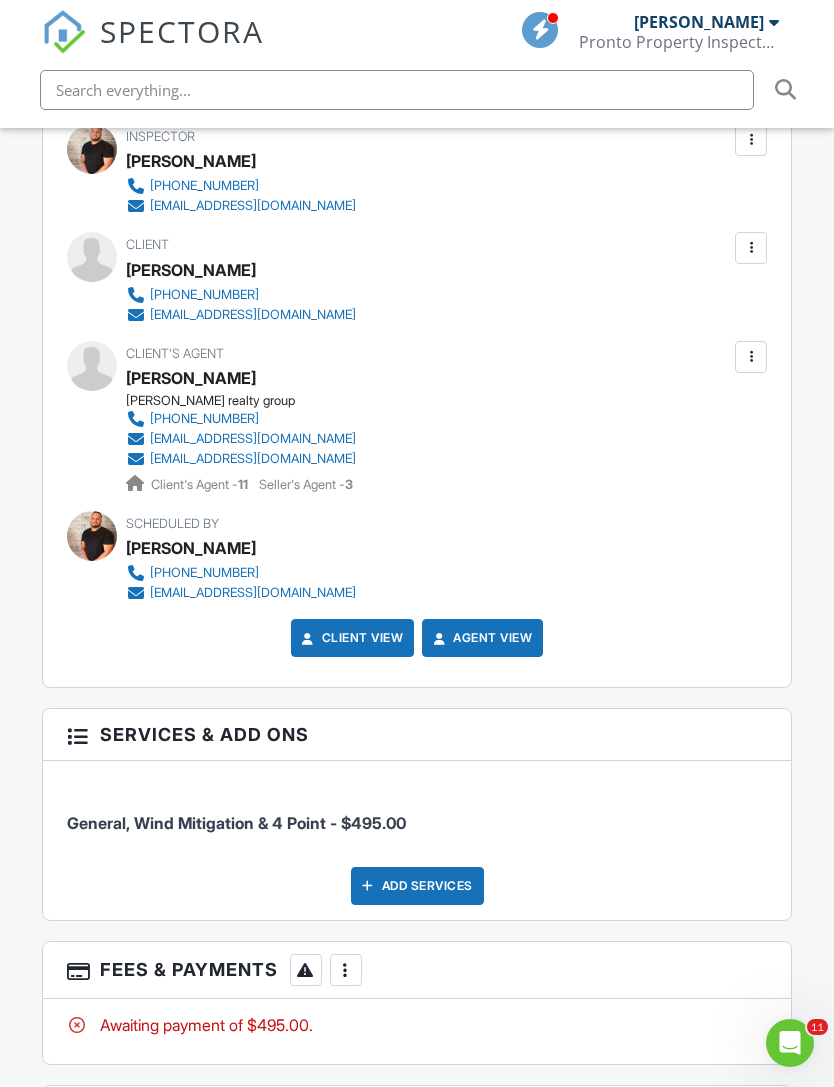 click on "Client's Agent
Yurima Martin Ramos
Martin realty group
786-484-3126
martinrealtyg@gmail.com
yuralucas@yahoo.com
Client's Agent -
11
Seller's Agent -
3" at bounding box center [269, 418] 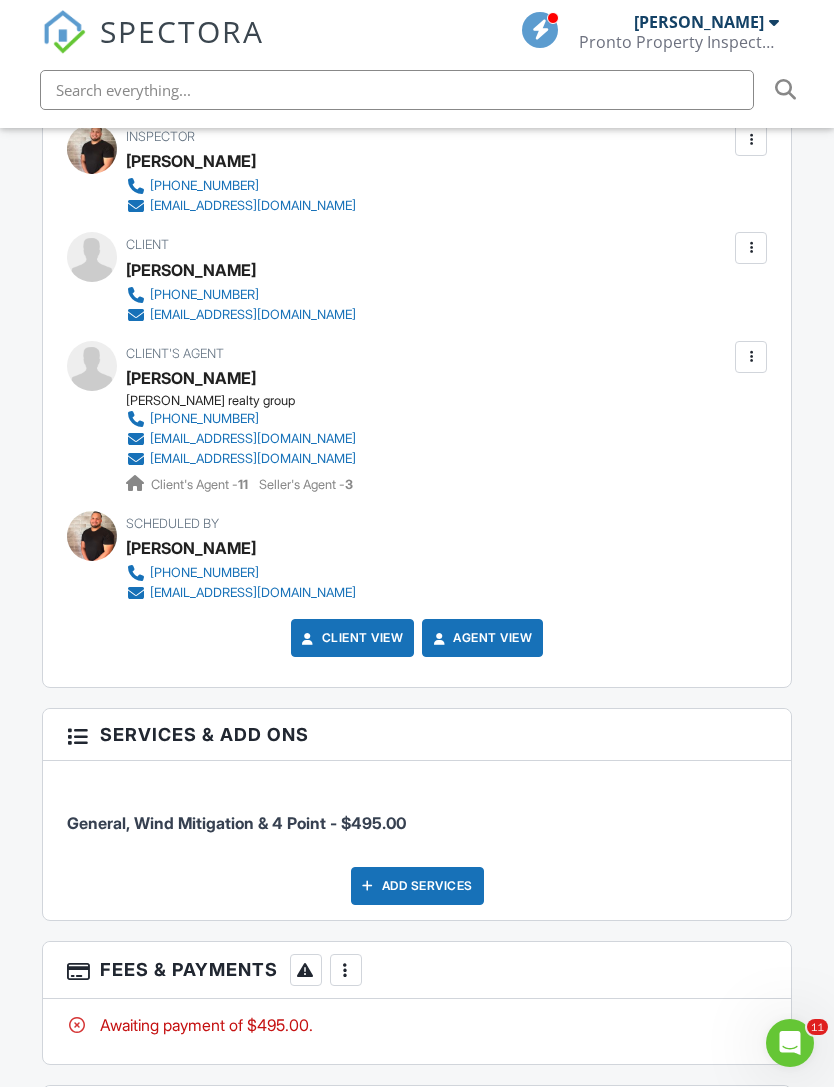 click at bounding box center [751, 357] 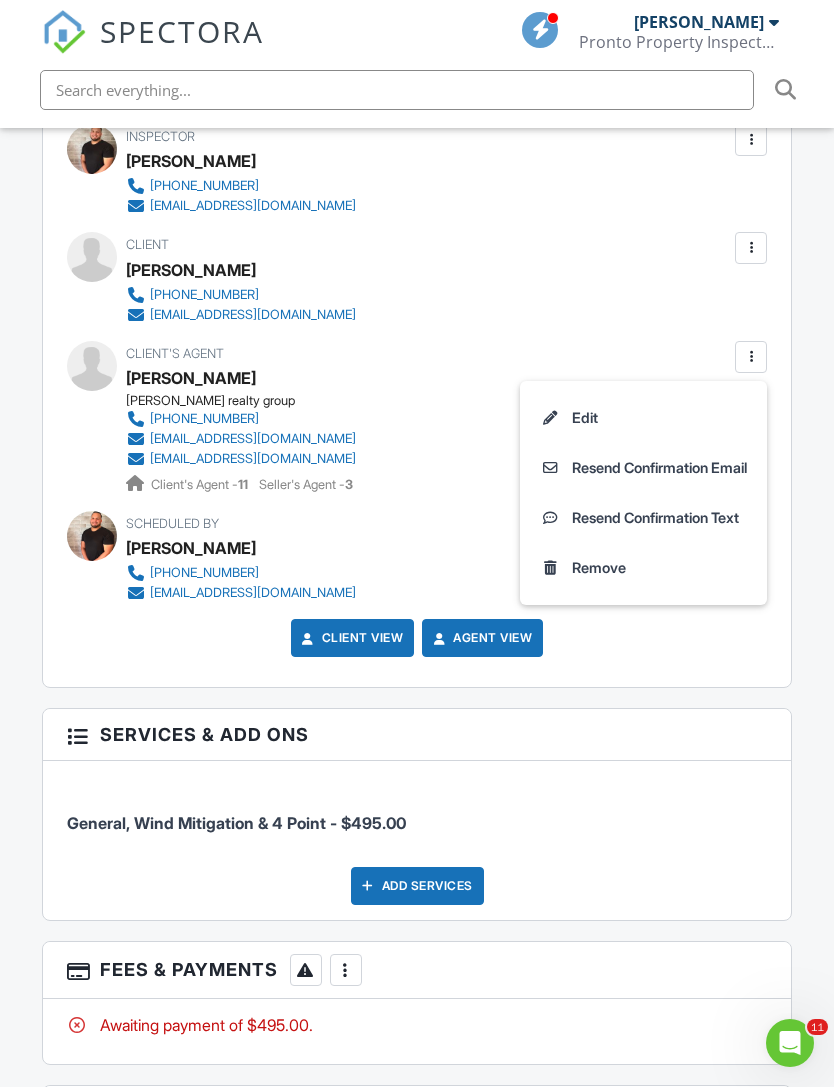 click on "Edit" at bounding box center (643, 418) 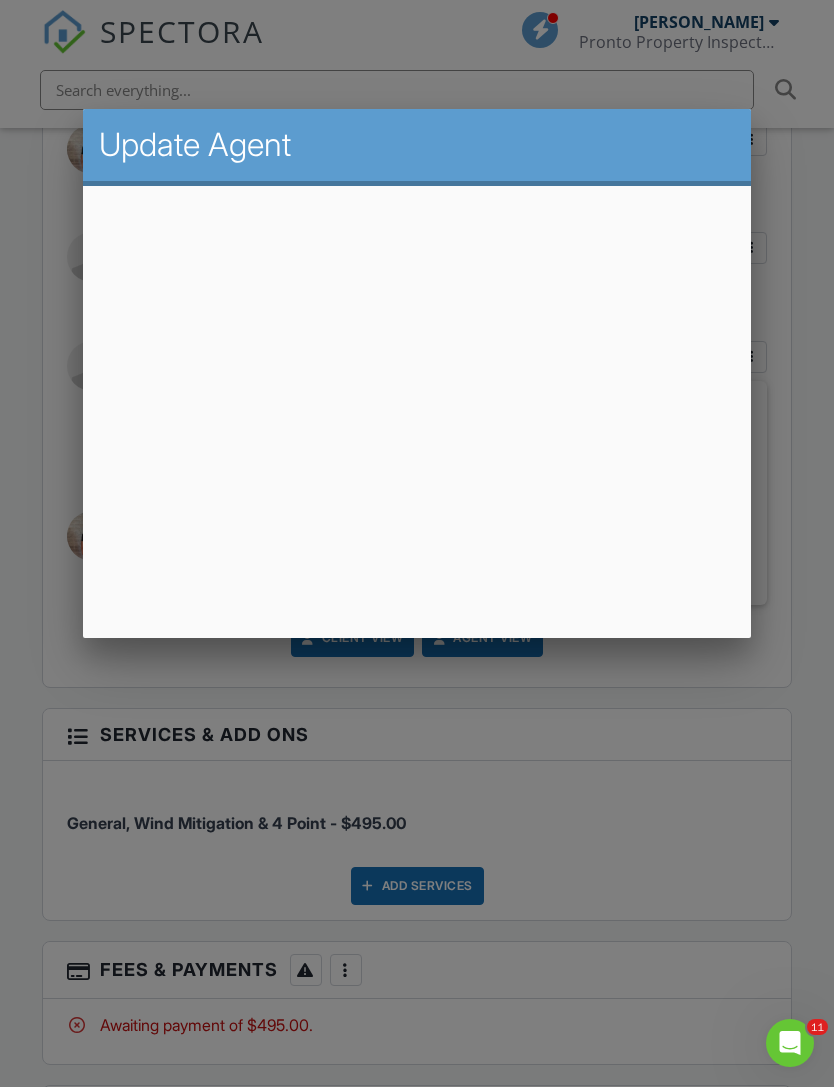 click at bounding box center (417, 579) 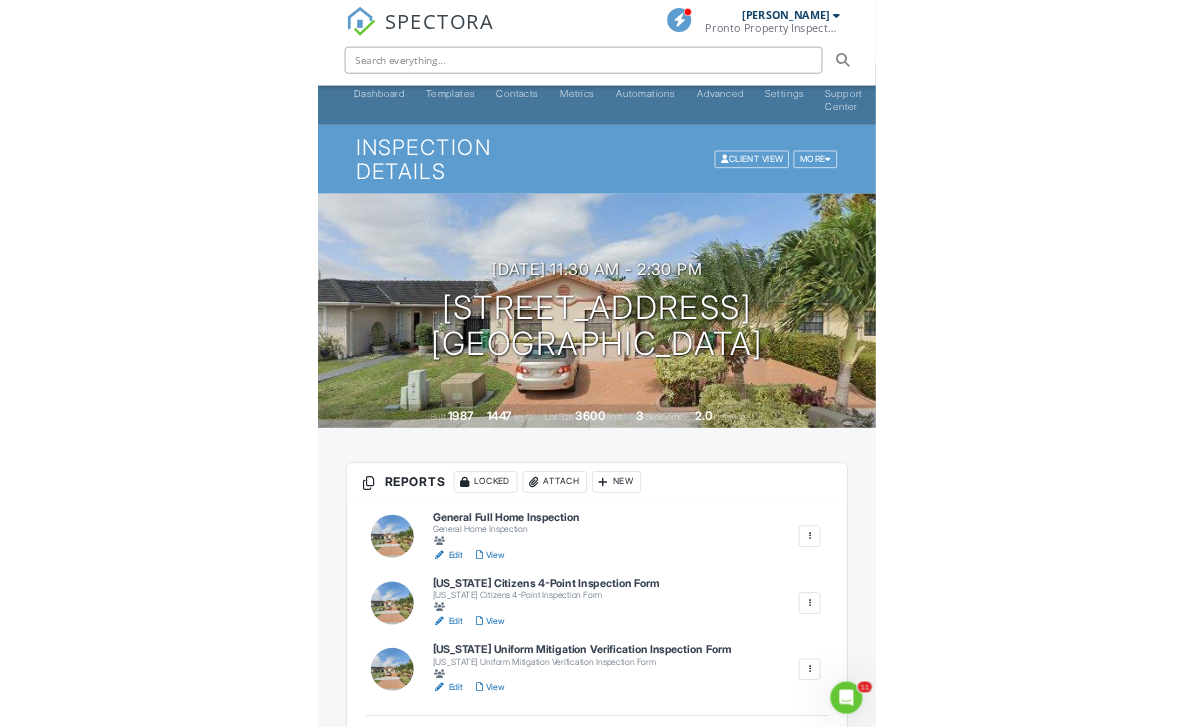 scroll, scrollTop: 0, scrollLeft: 0, axis: both 